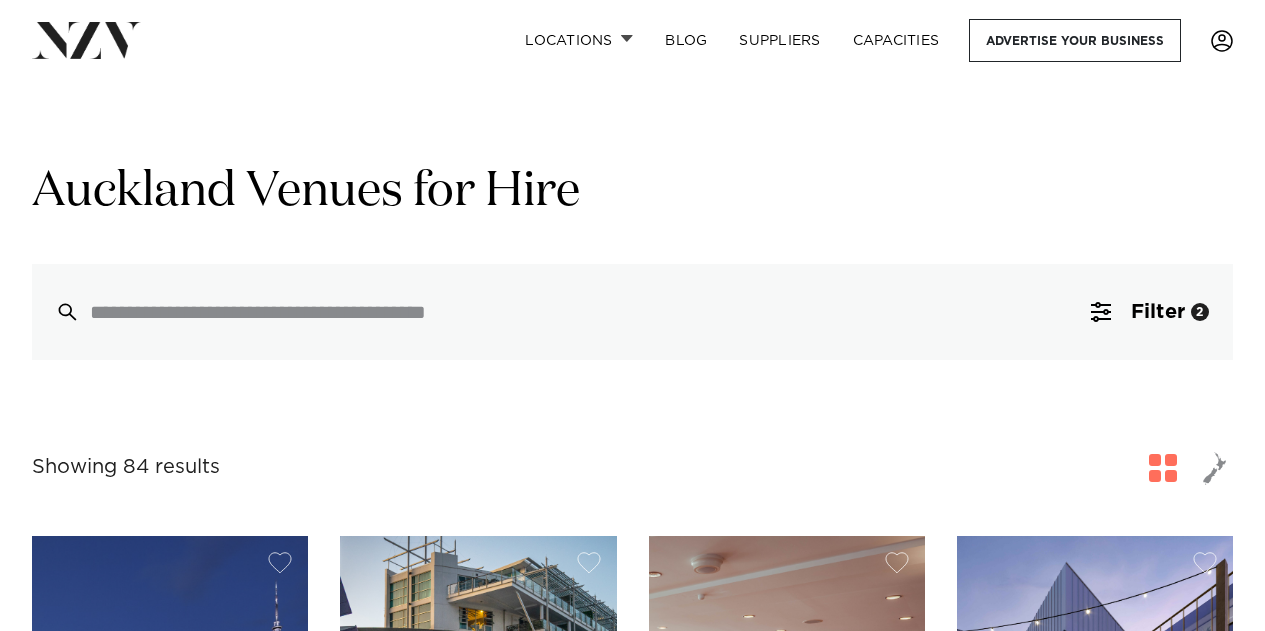 scroll, scrollTop: 0, scrollLeft: 0, axis: both 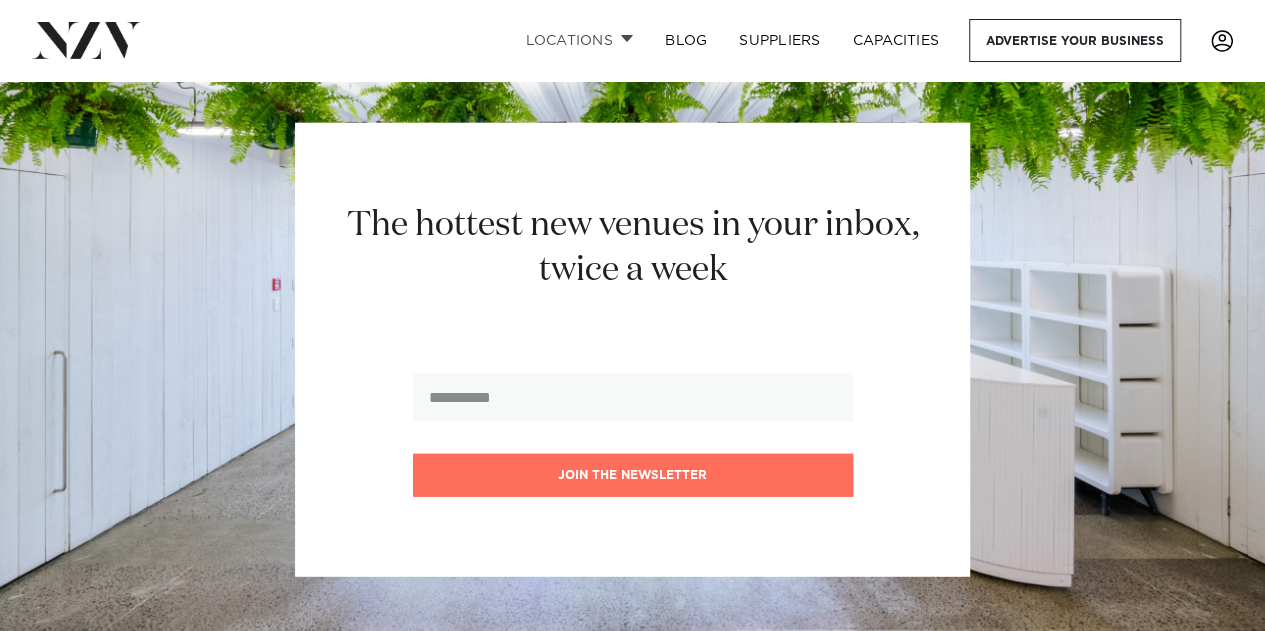 click on "Locations" at bounding box center [579, 40] 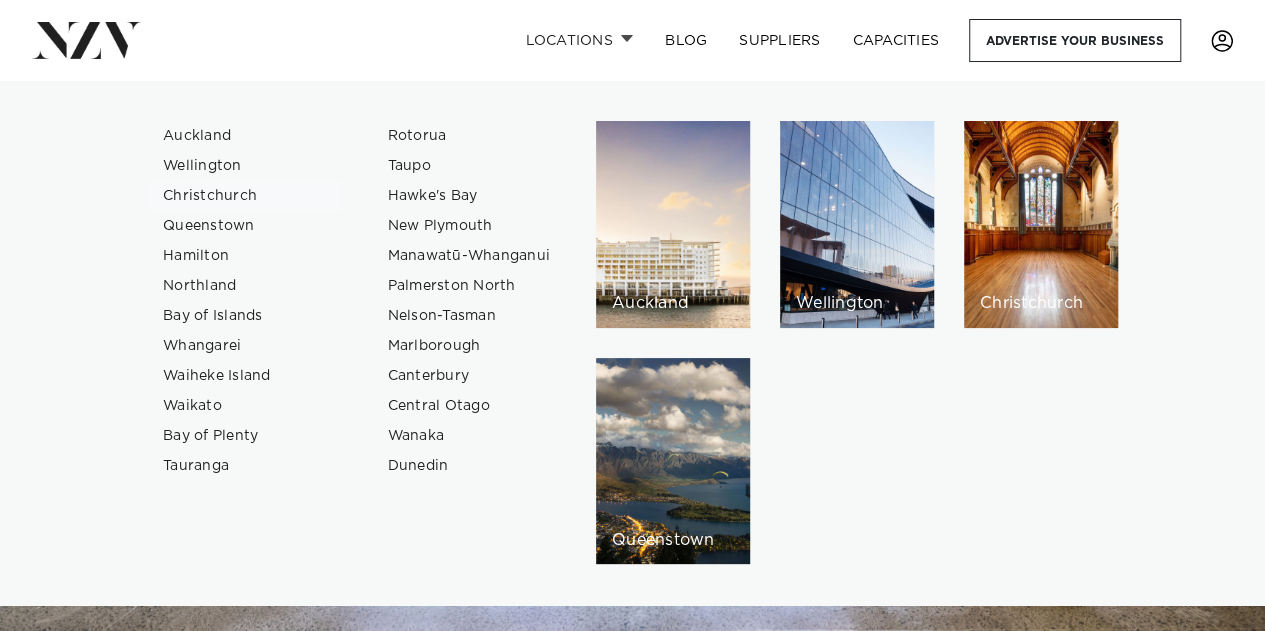 click on "Christchurch" at bounding box center (244, 196) 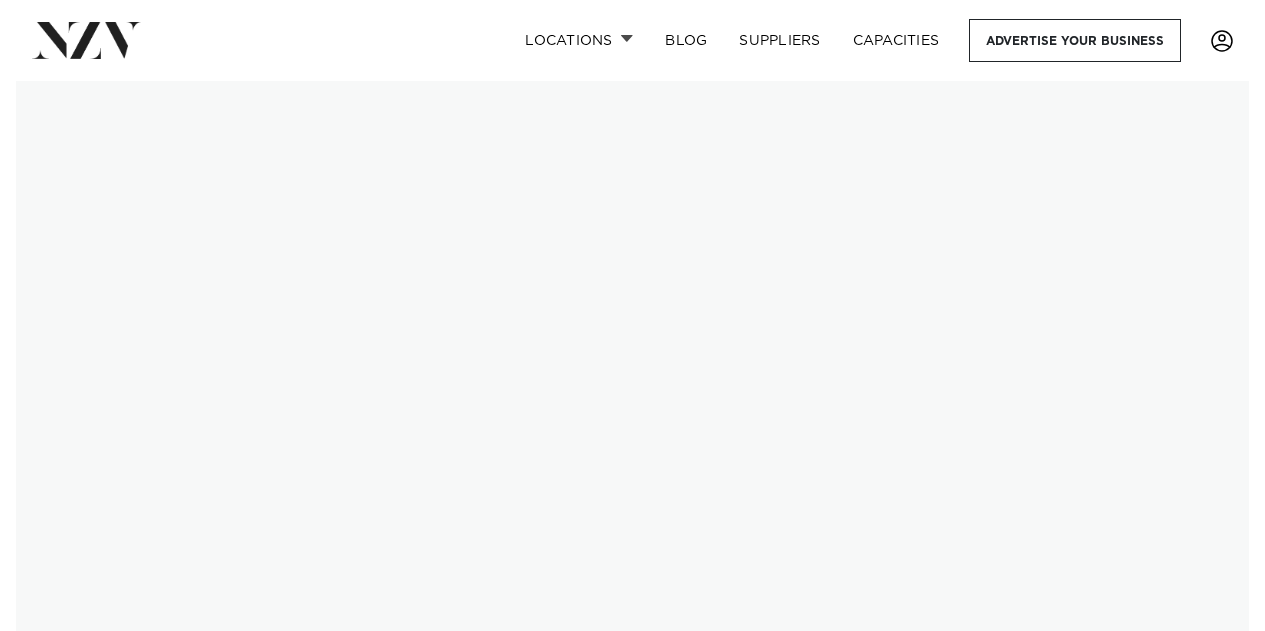 scroll, scrollTop: 0, scrollLeft: 0, axis: both 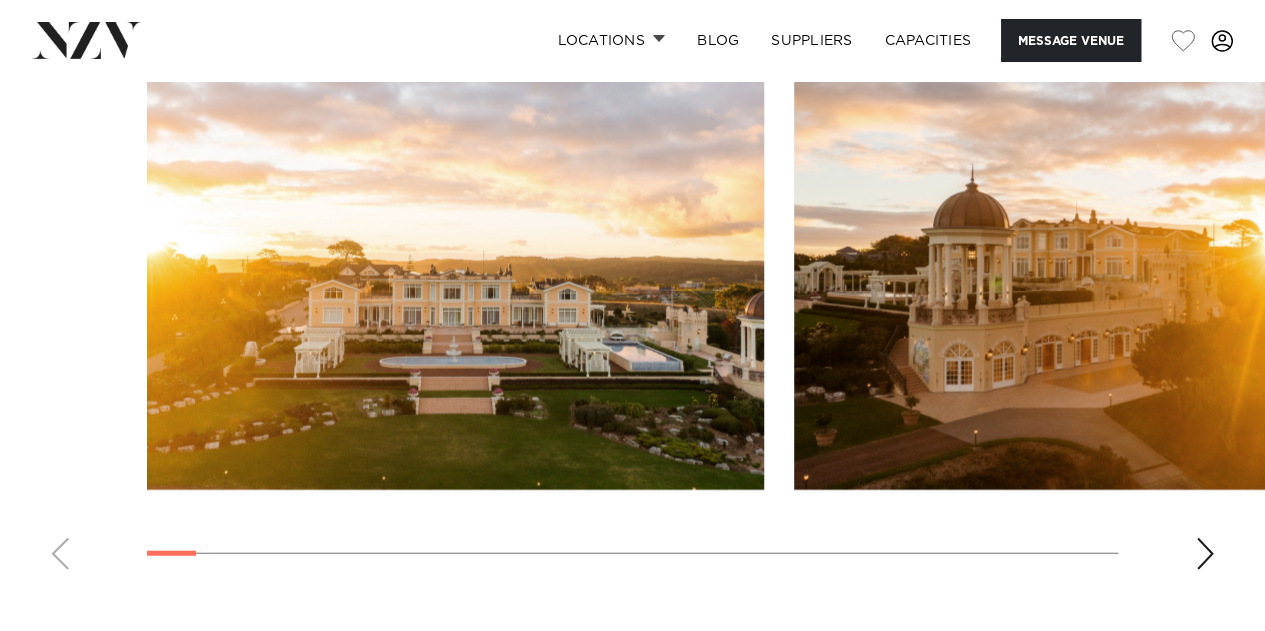 click at bounding box center [1205, 554] 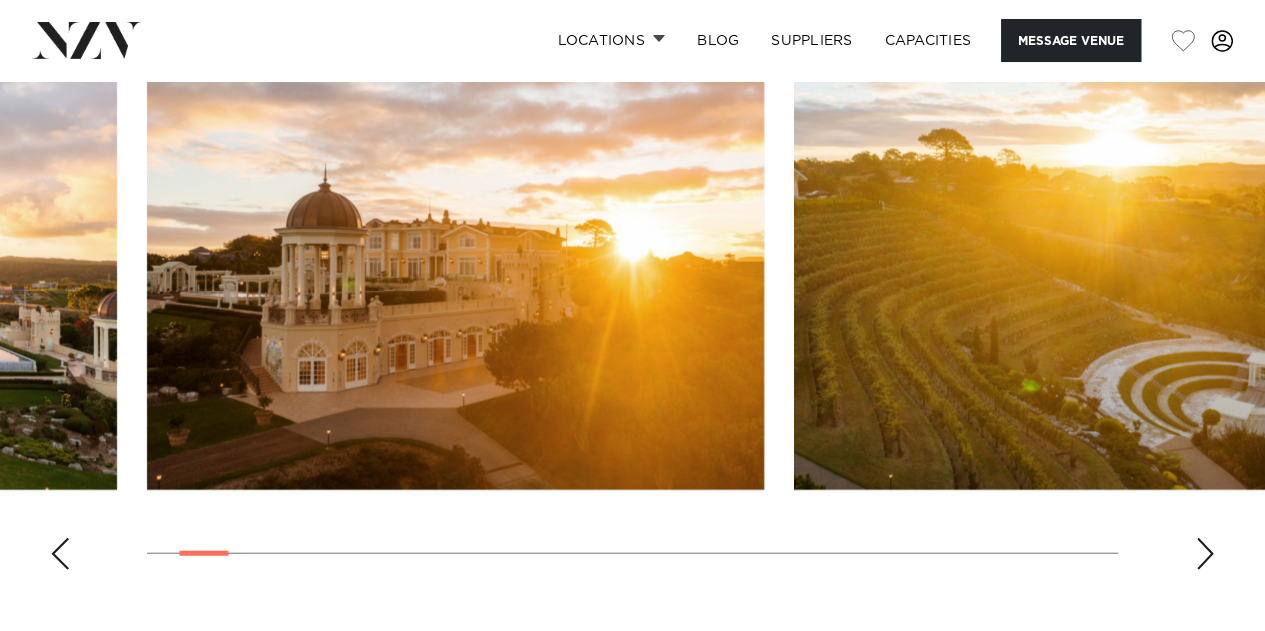 click at bounding box center [1205, 554] 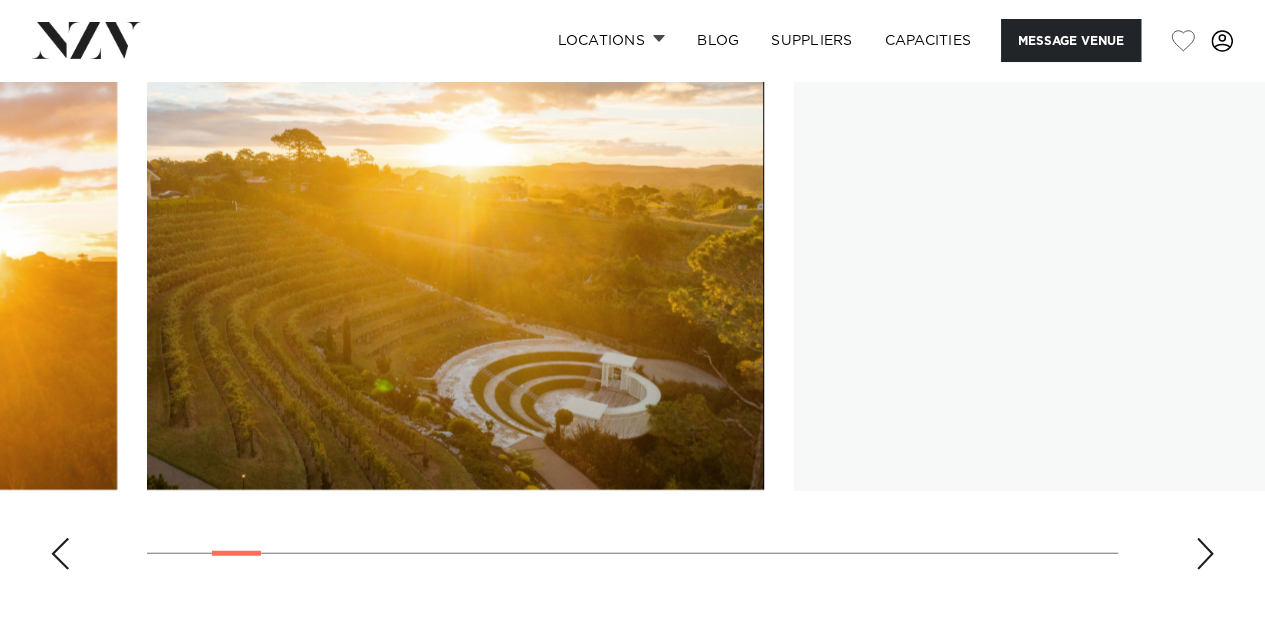 click at bounding box center [1205, 554] 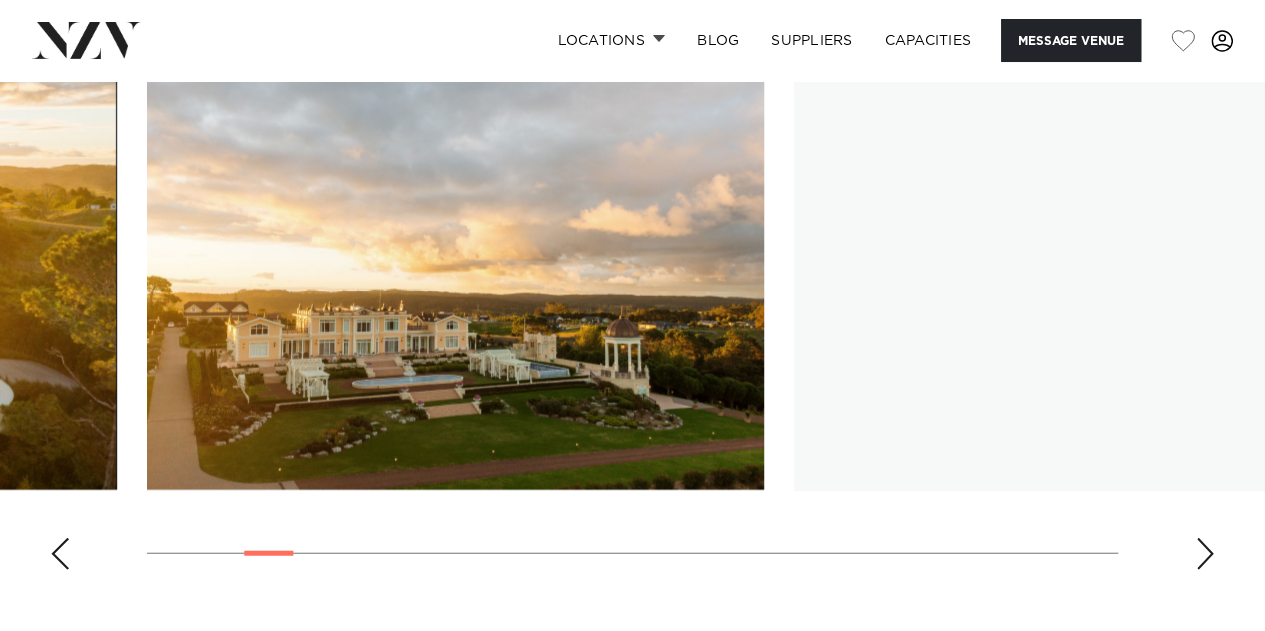 click at bounding box center (1205, 554) 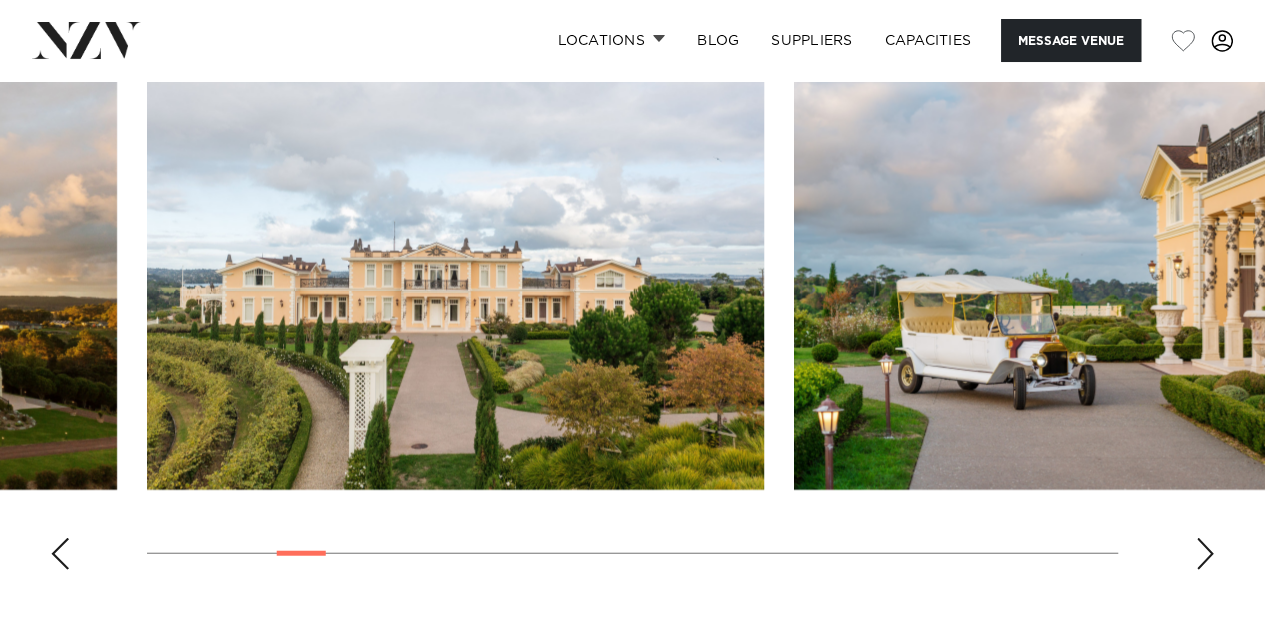 click at bounding box center [1205, 554] 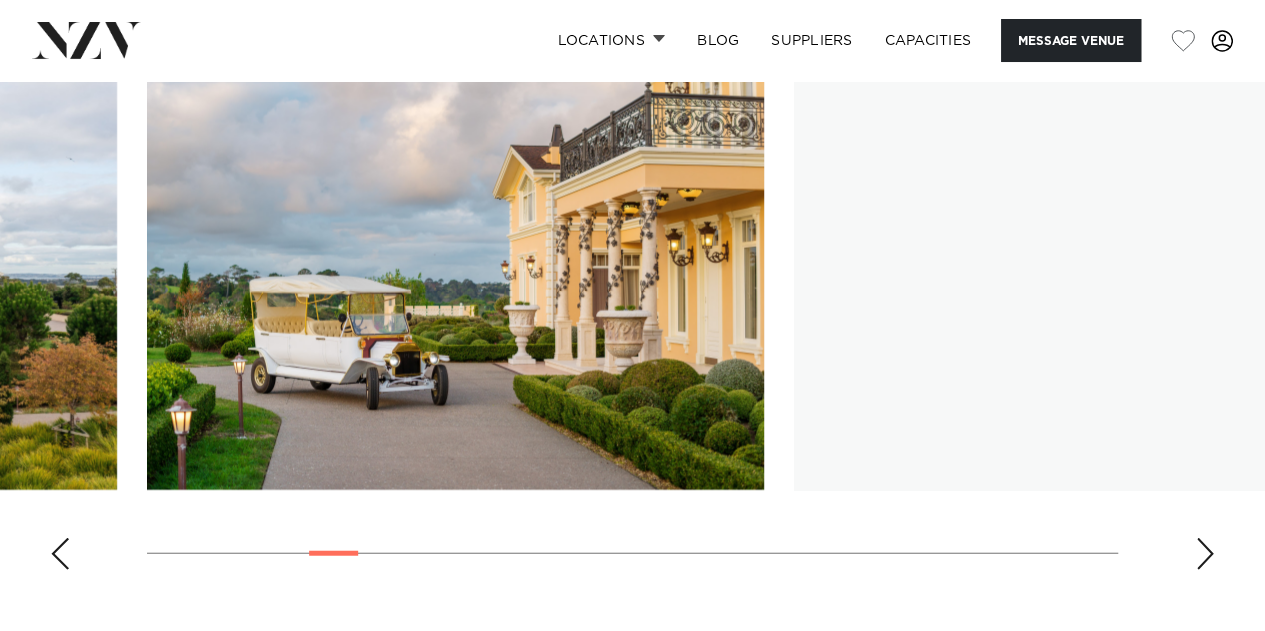 click at bounding box center (1205, 554) 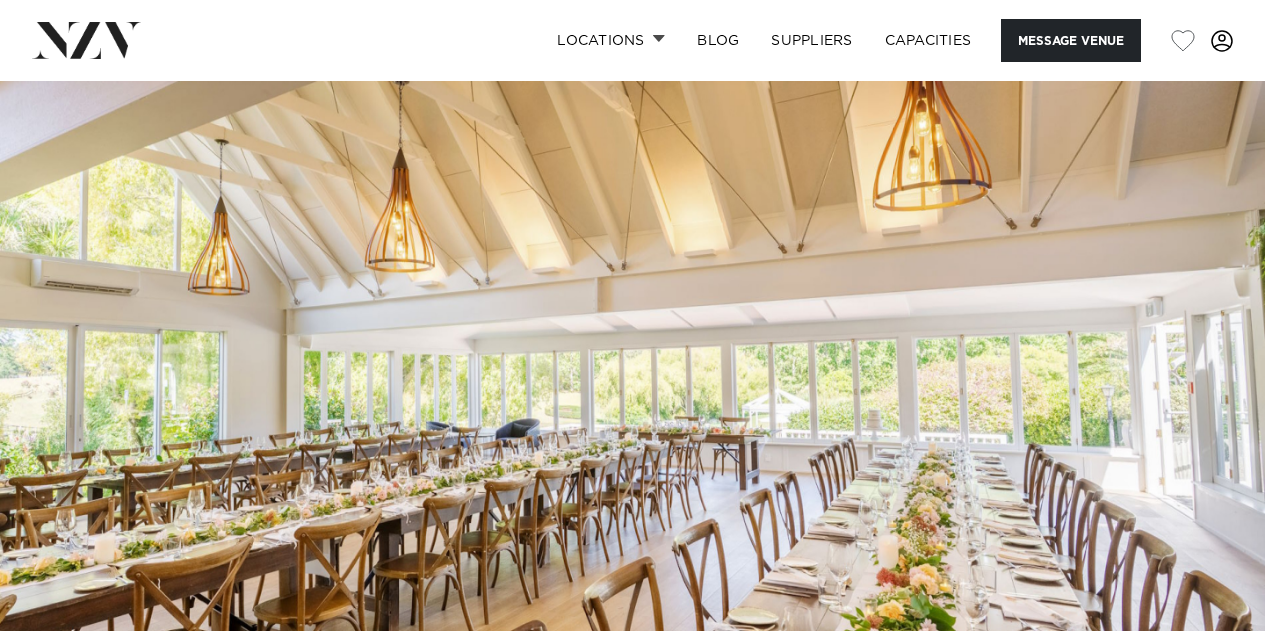 scroll, scrollTop: 0, scrollLeft: 0, axis: both 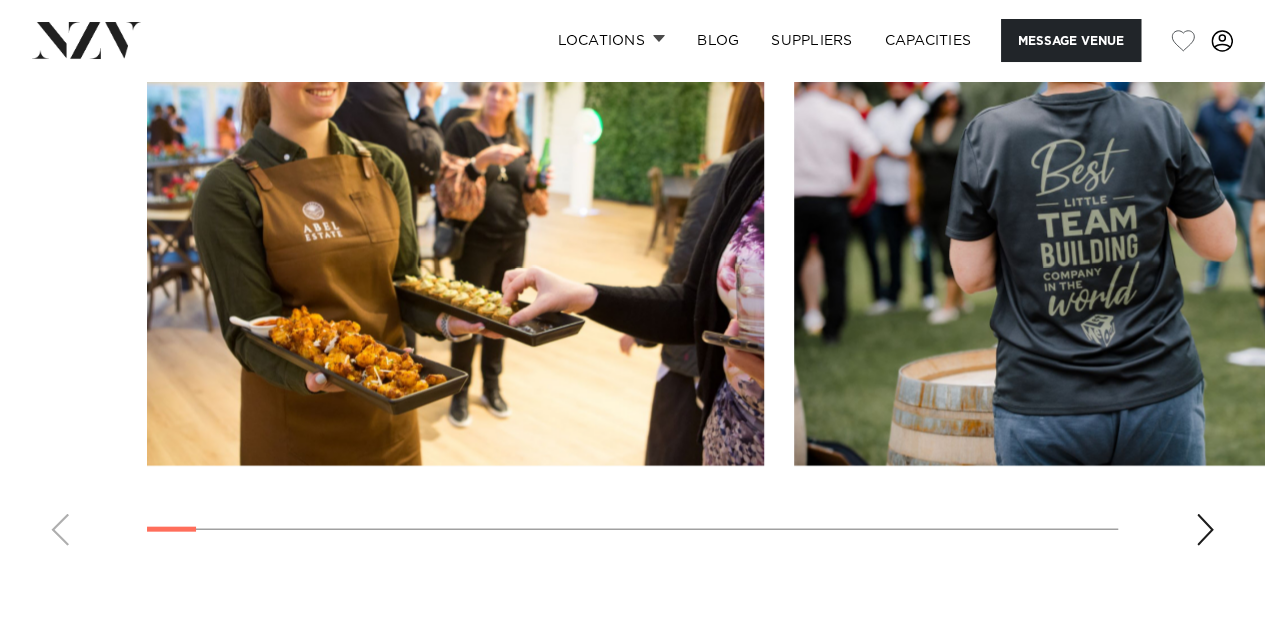 click at bounding box center (1205, 530) 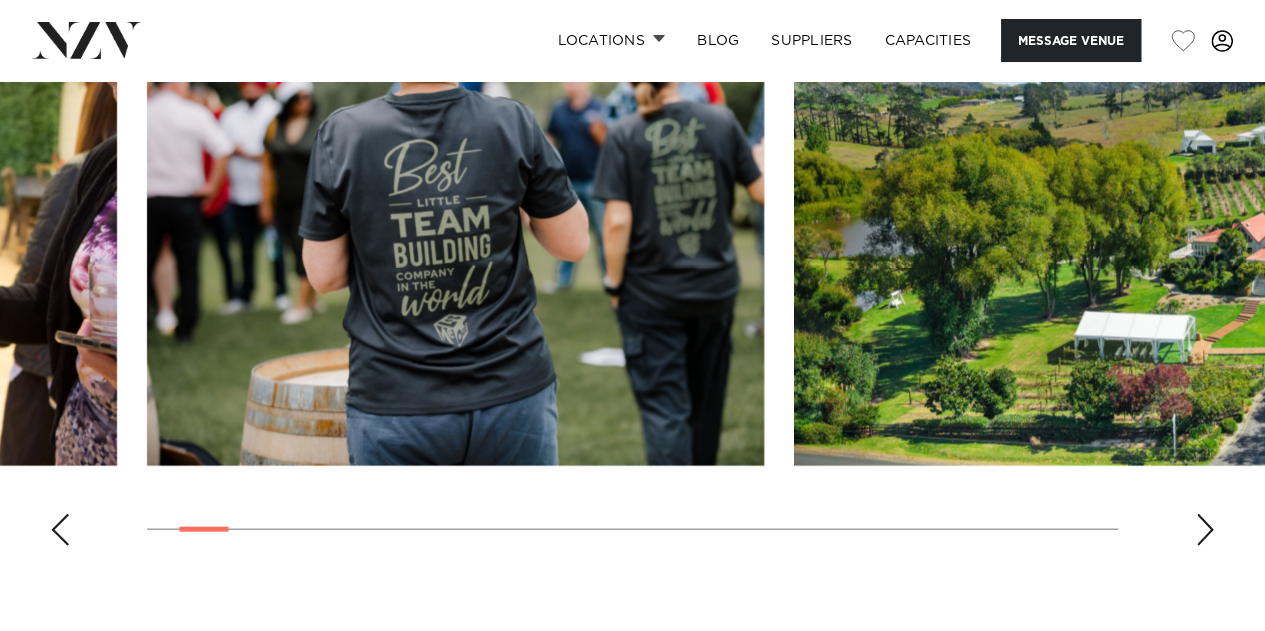 click at bounding box center [1205, 530] 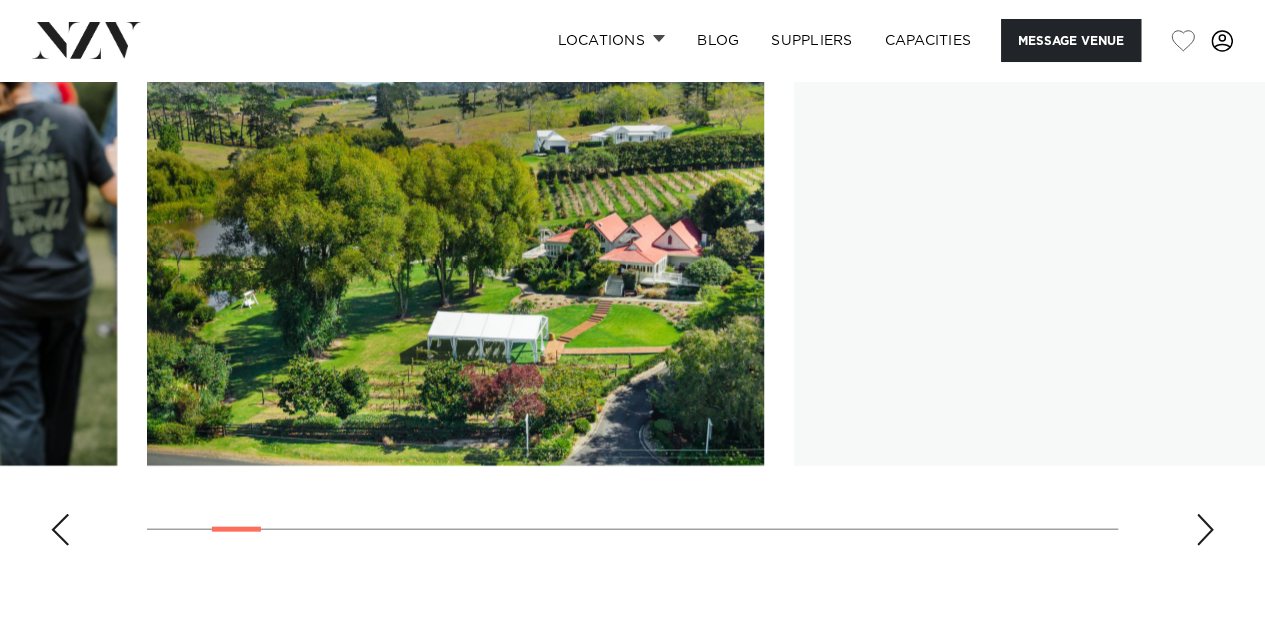 click at bounding box center (1205, 530) 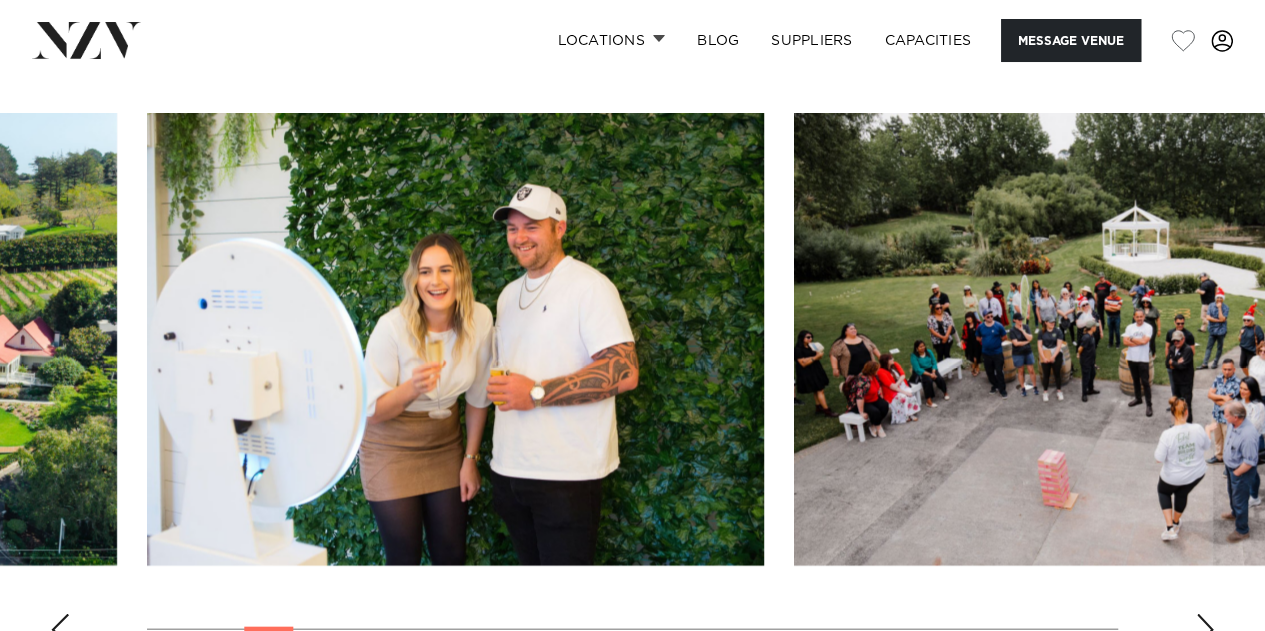 scroll, scrollTop: 2000, scrollLeft: 0, axis: vertical 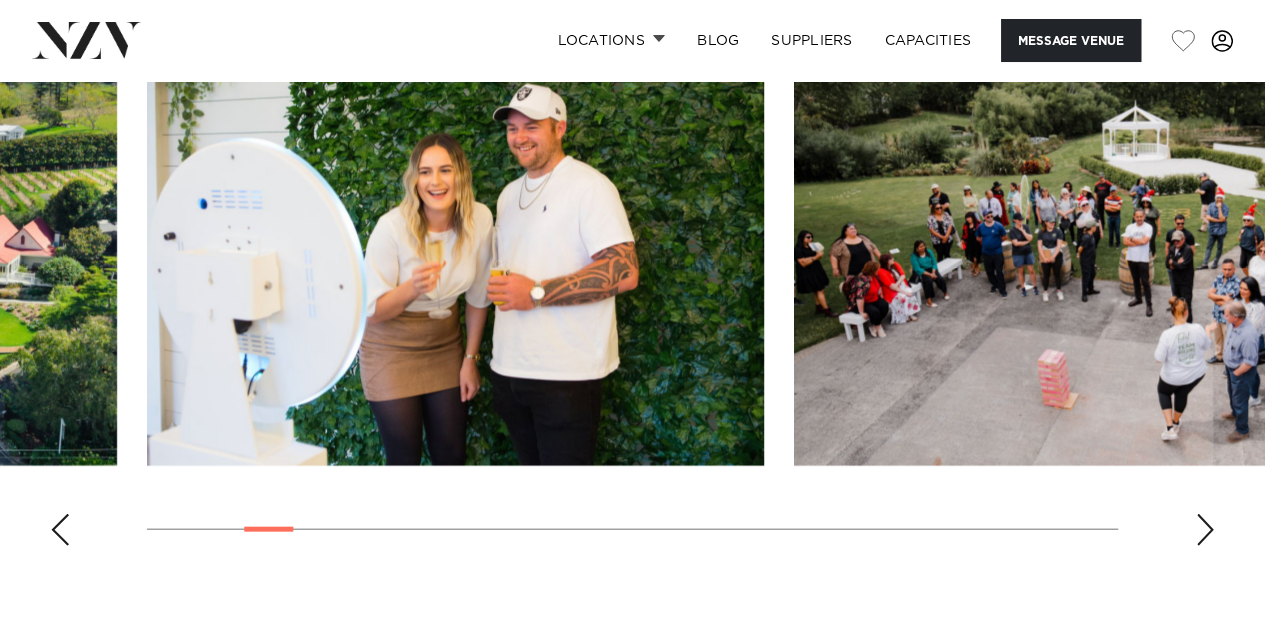 click at bounding box center (1205, 530) 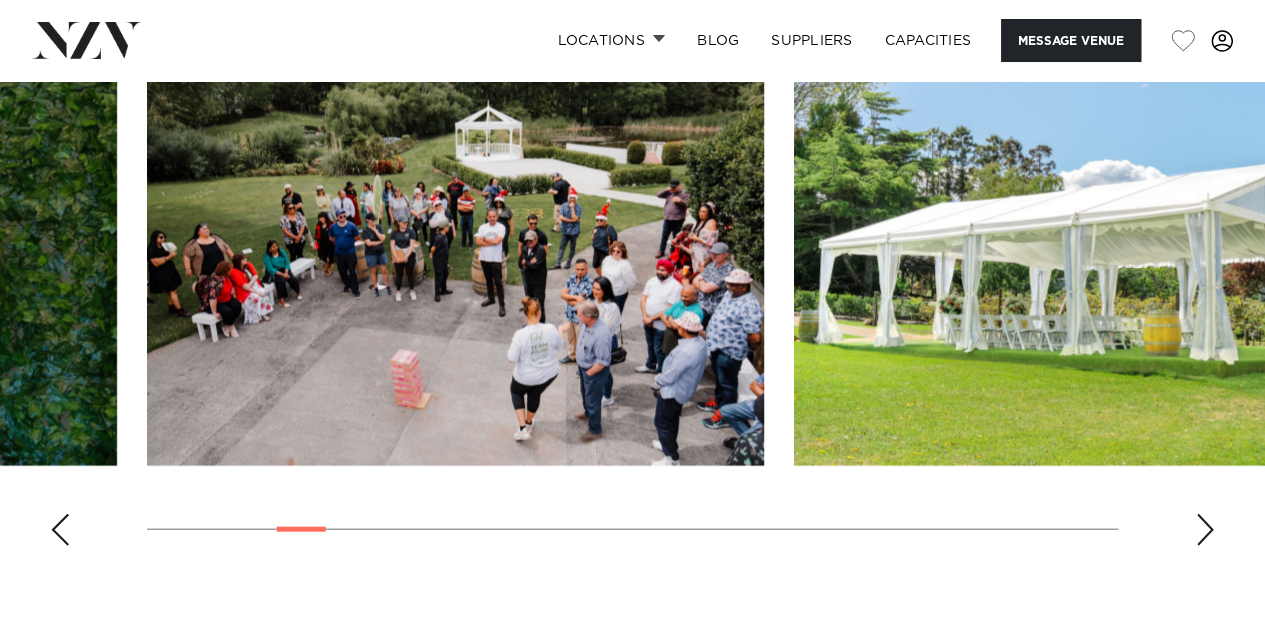click at bounding box center [1205, 530] 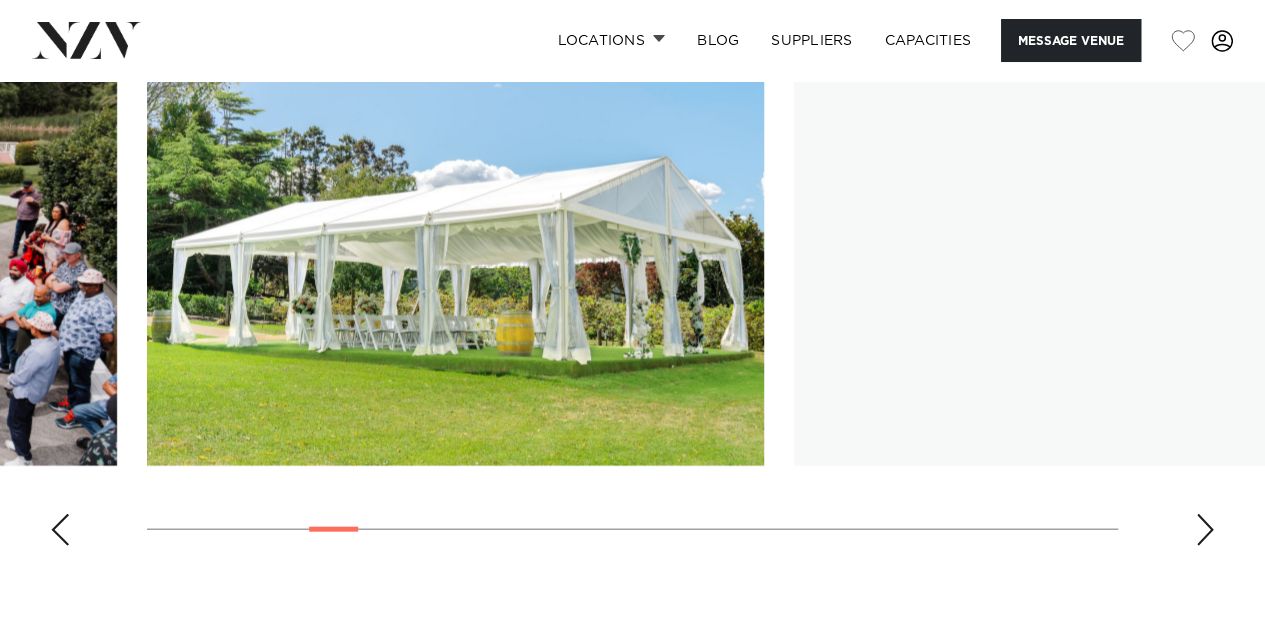 click at bounding box center (1205, 530) 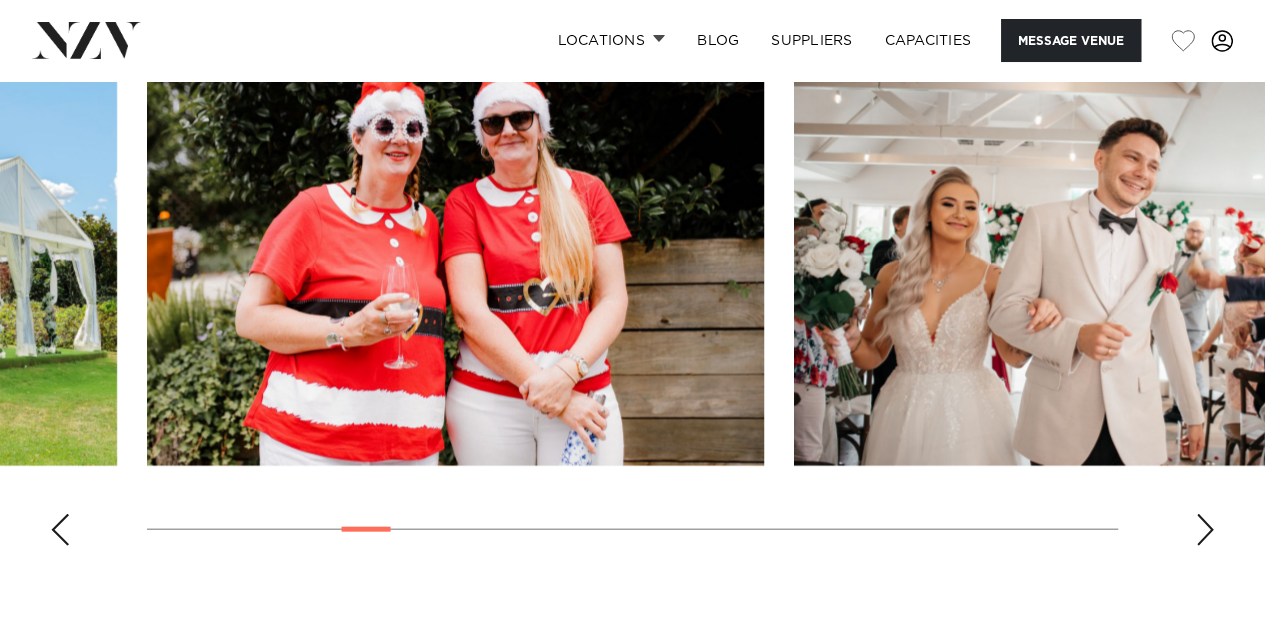 click at bounding box center (1205, 530) 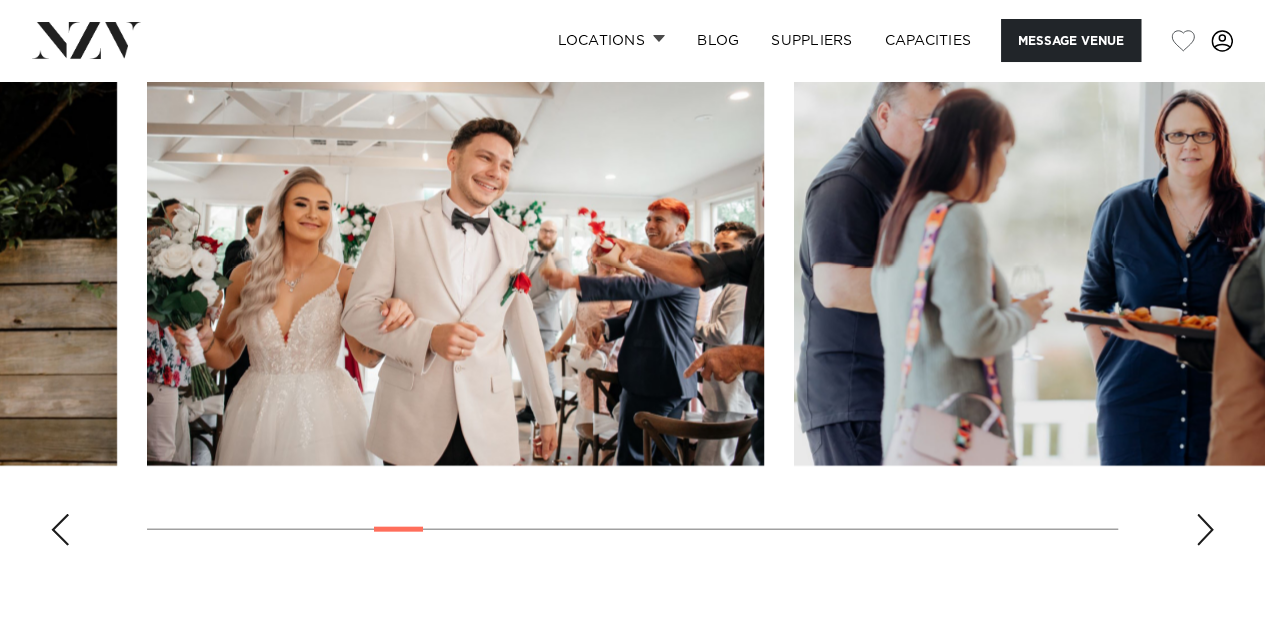 click at bounding box center (1205, 530) 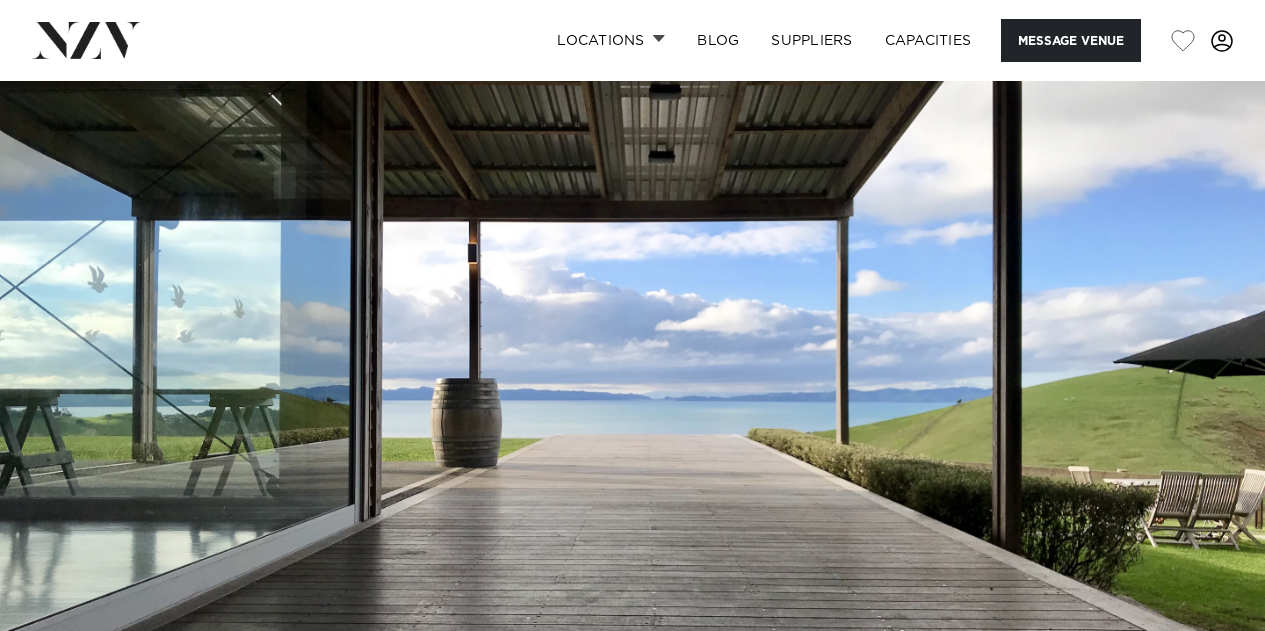 scroll, scrollTop: 0, scrollLeft: 0, axis: both 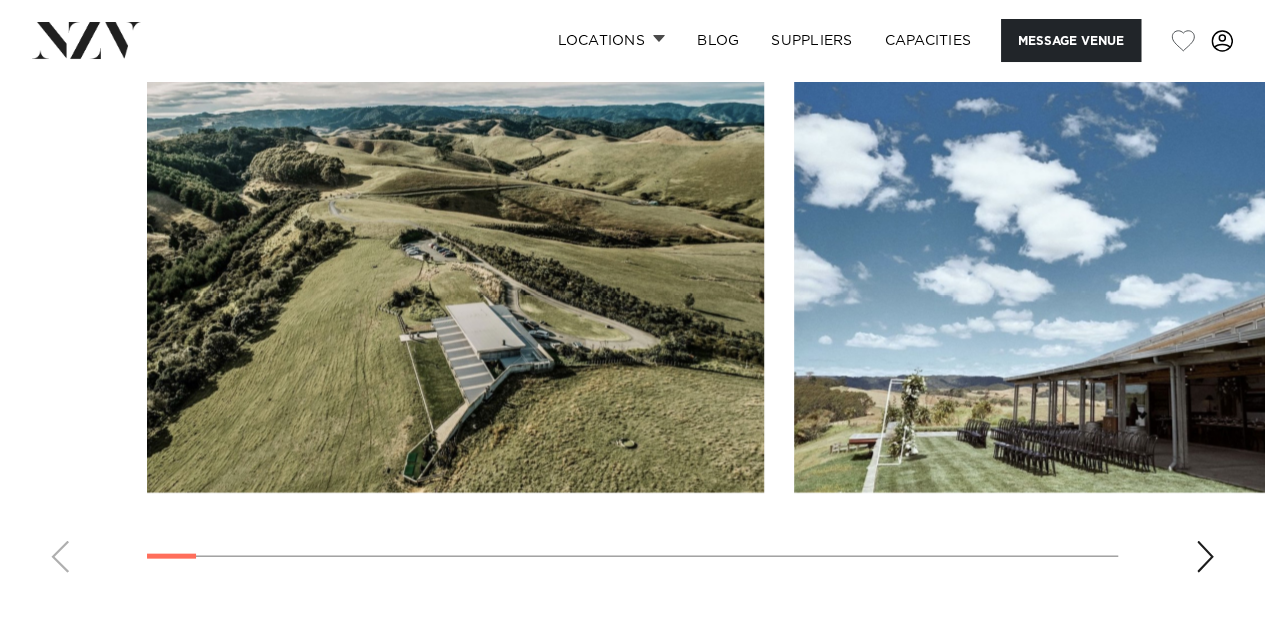 click at bounding box center [1205, 557] 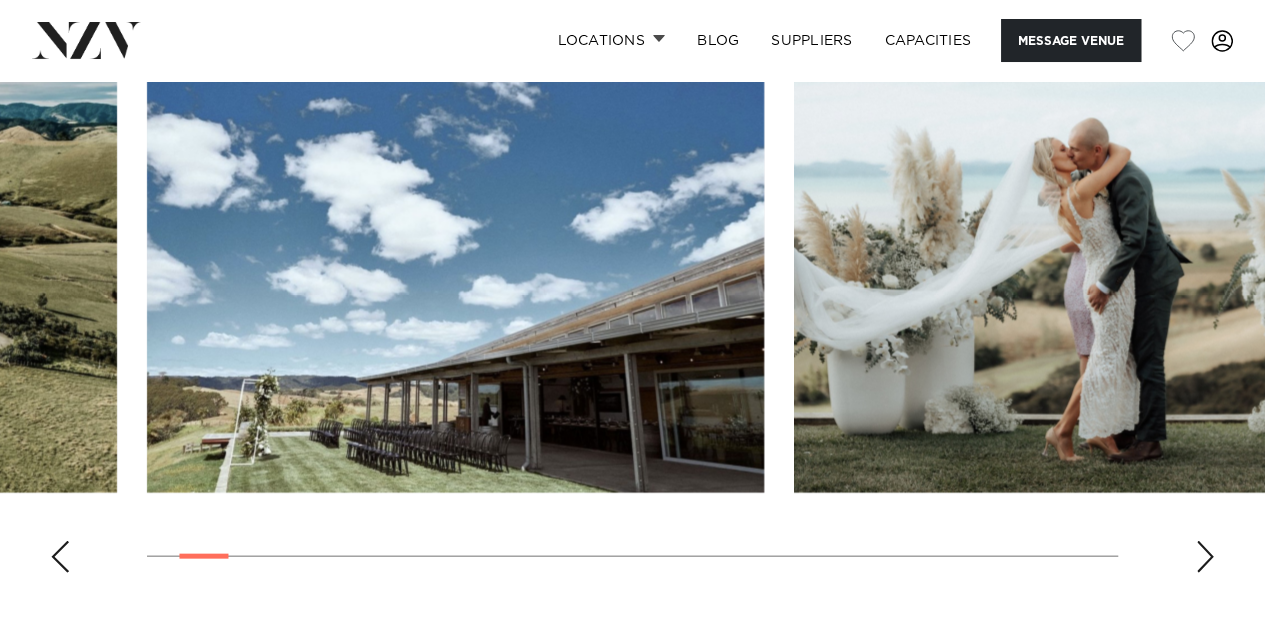 click at bounding box center [1205, 557] 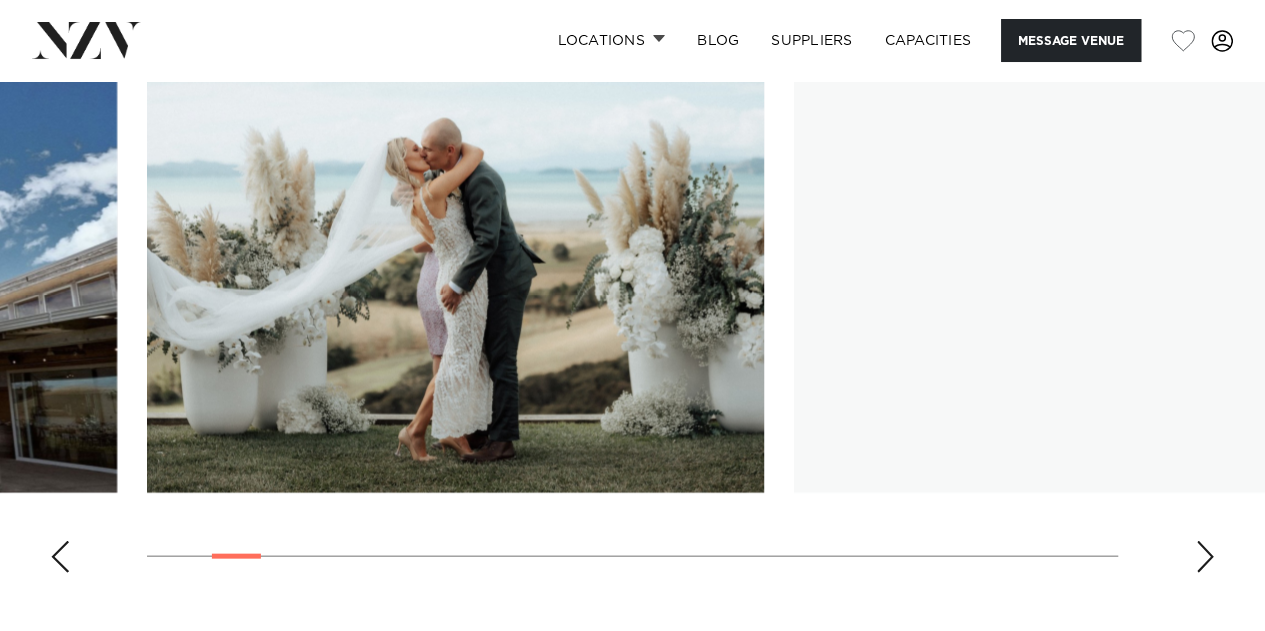 click at bounding box center [1205, 557] 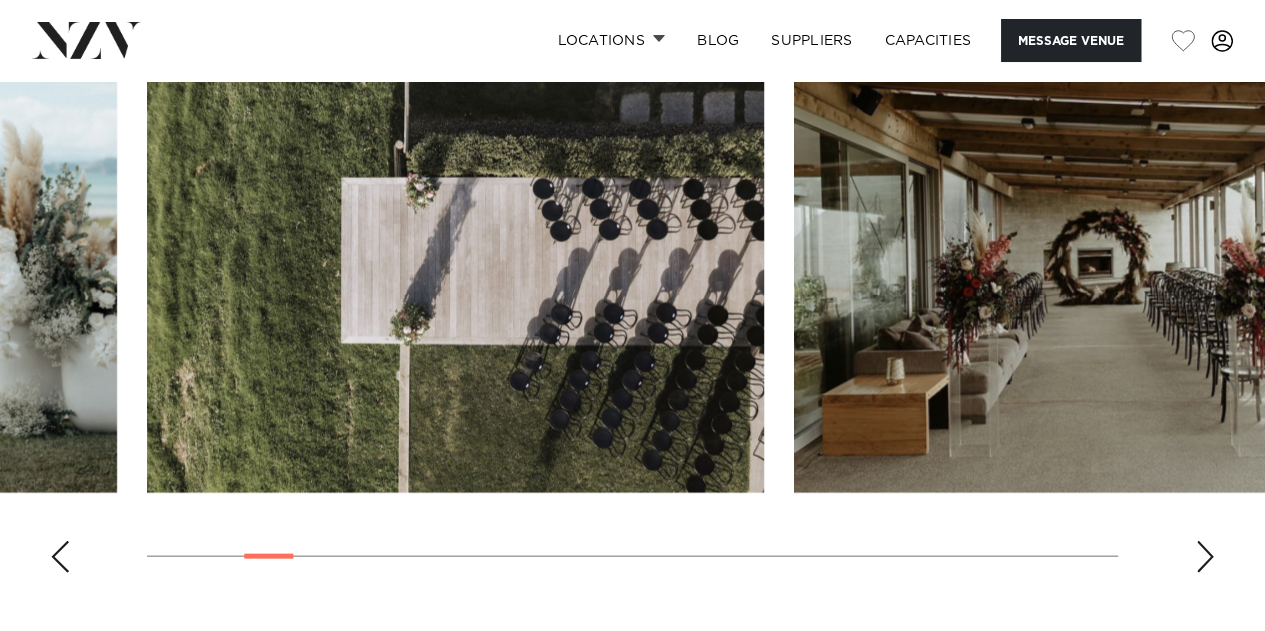 click at bounding box center [1205, 557] 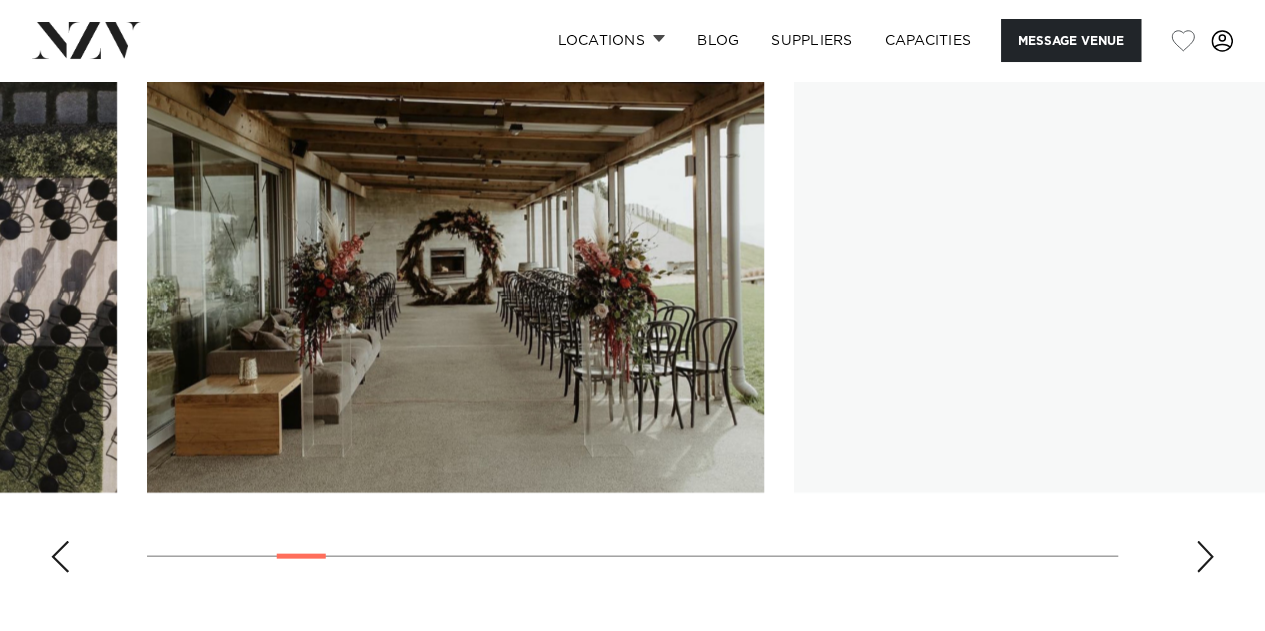 click at bounding box center [1205, 557] 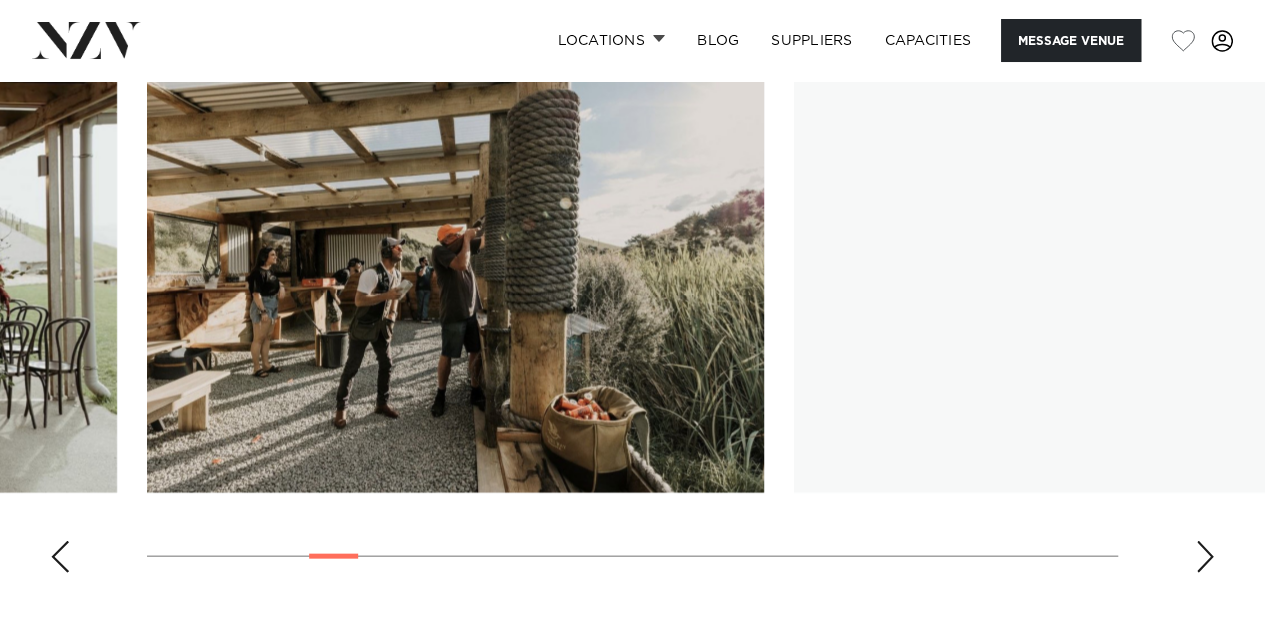 click at bounding box center [1205, 557] 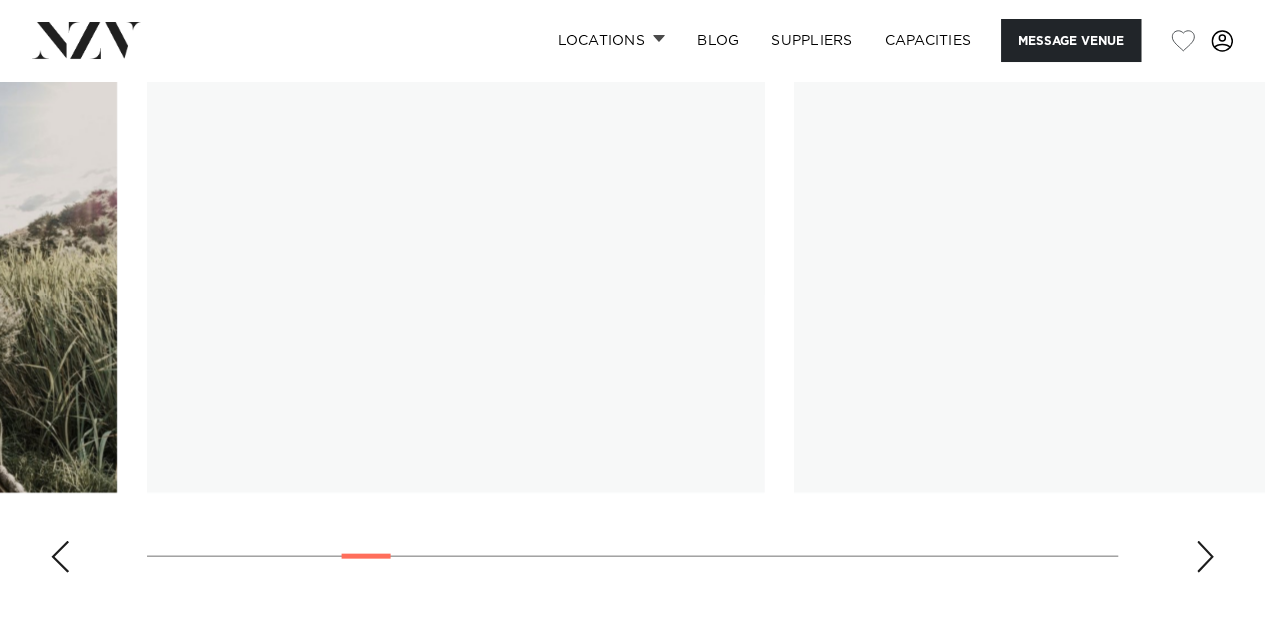 click at bounding box center (1205, 557) 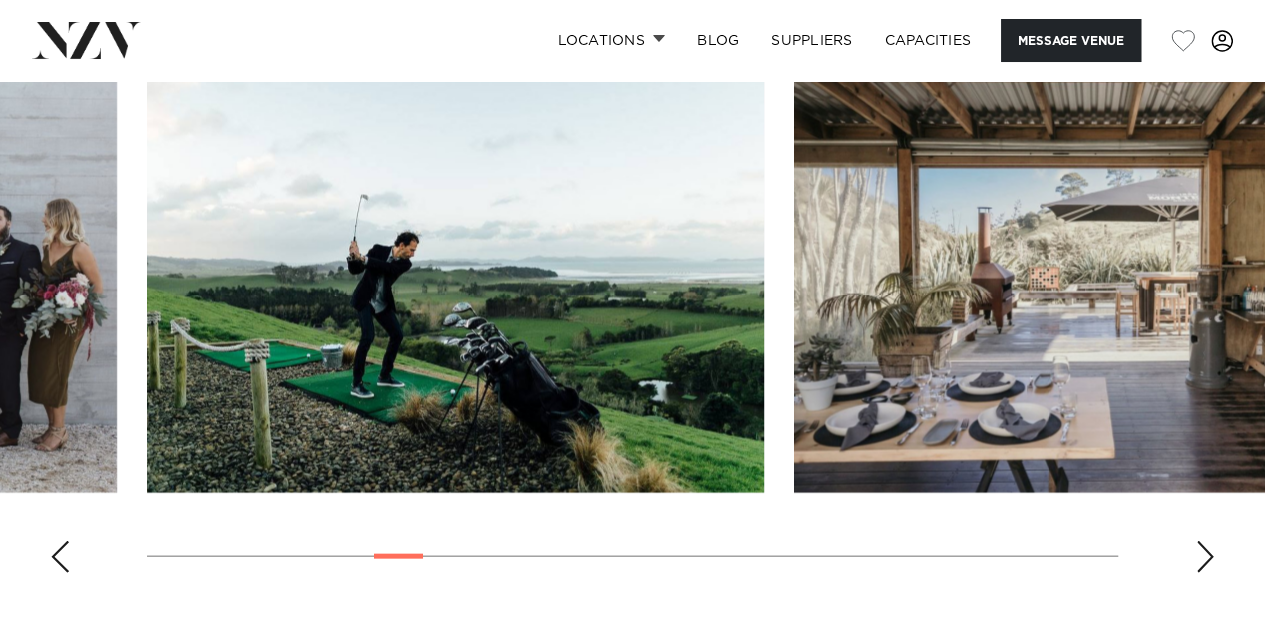 click at bounding box center (60, 557) 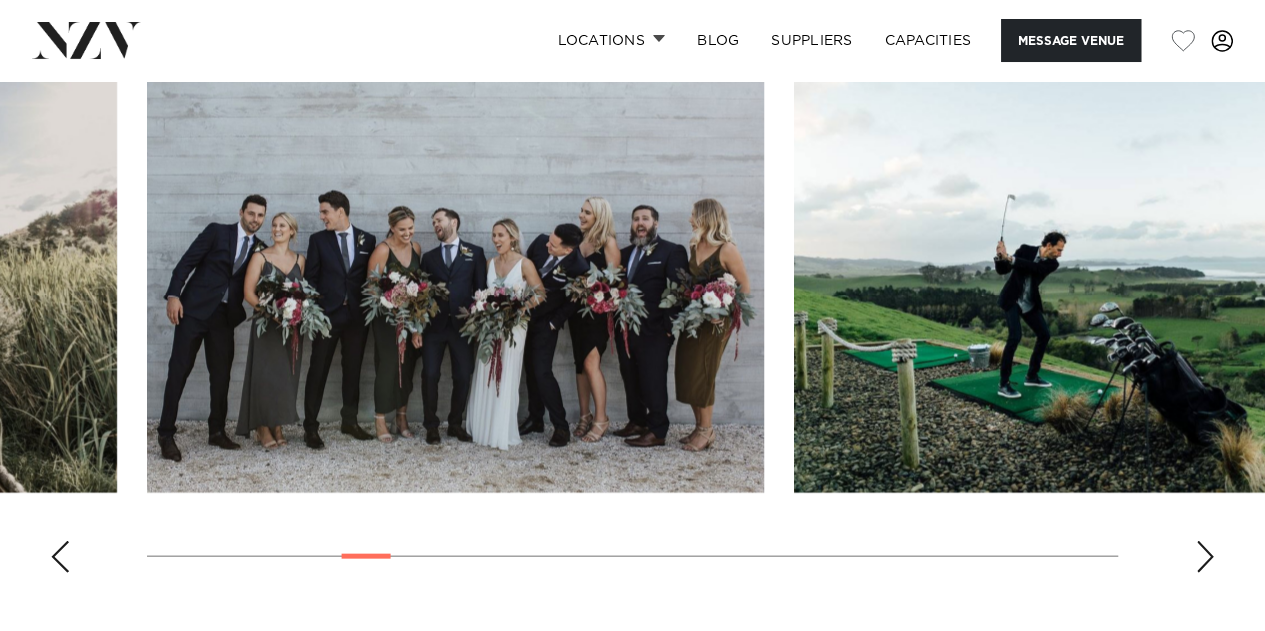 click at bounding box center [1205, 557] 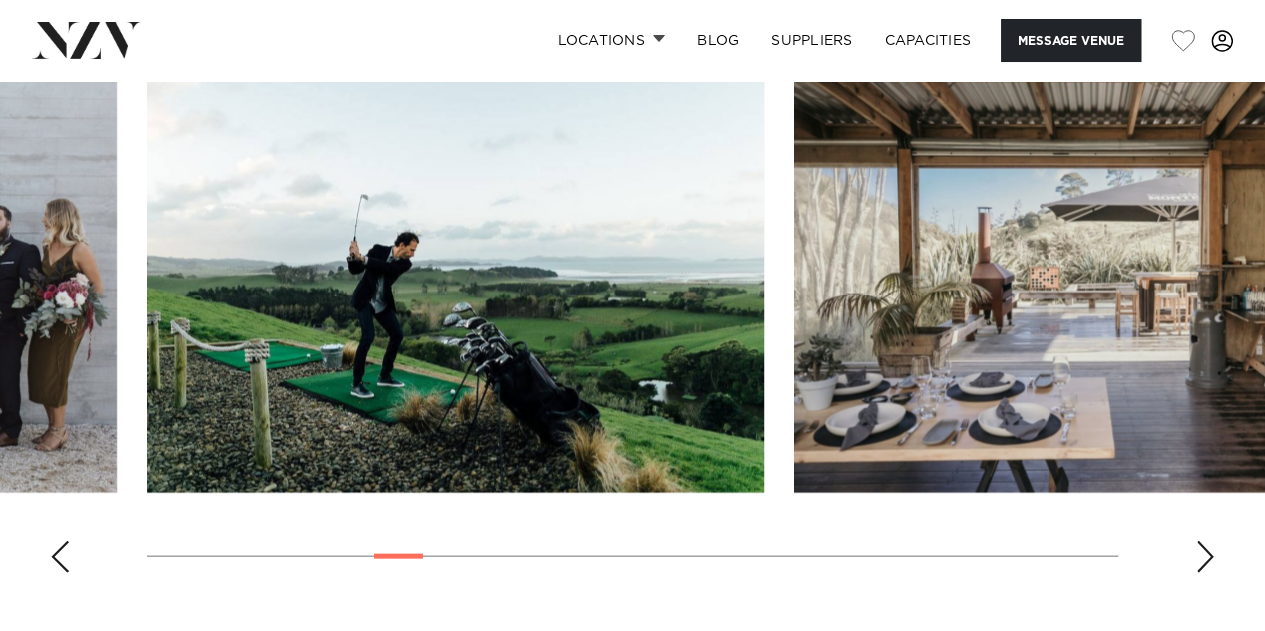 click at bounding box center [1205, 557] 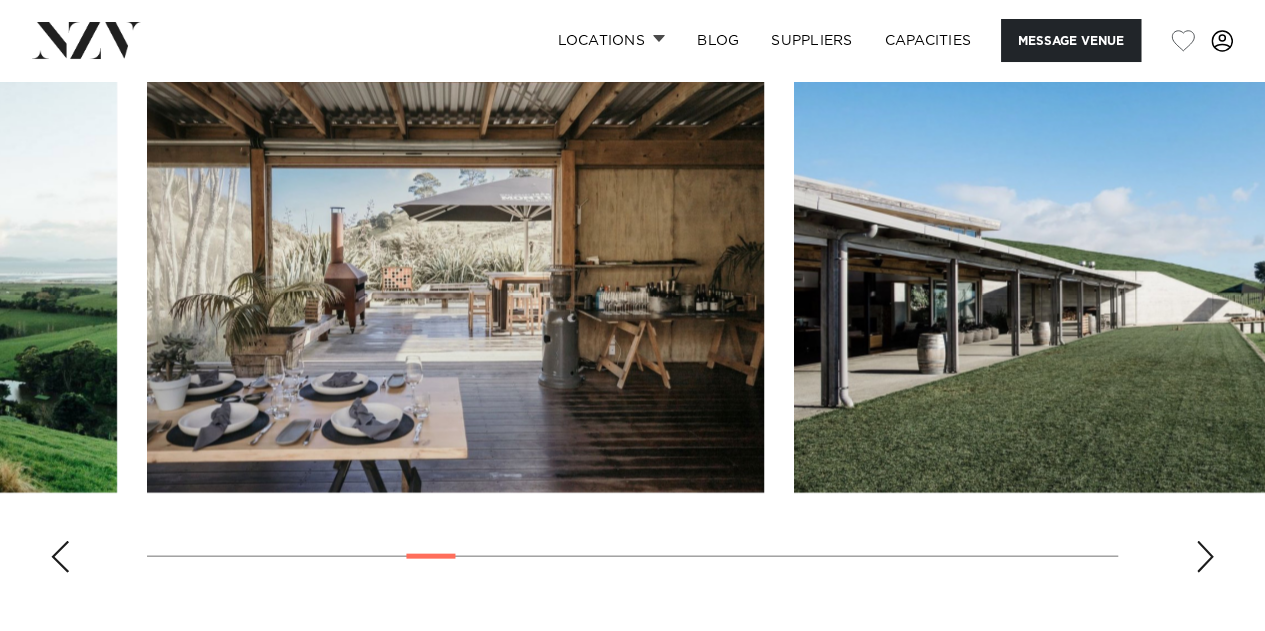 click at bounding box center (1205, 557) 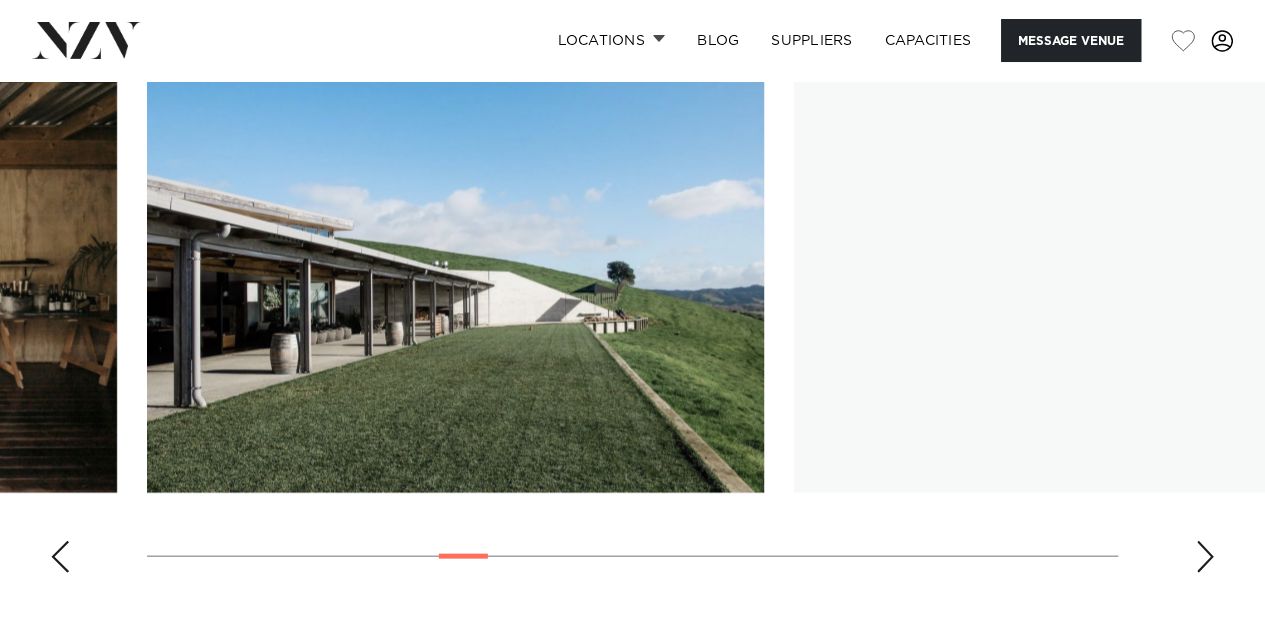 click at bounding box center [1205, 557] 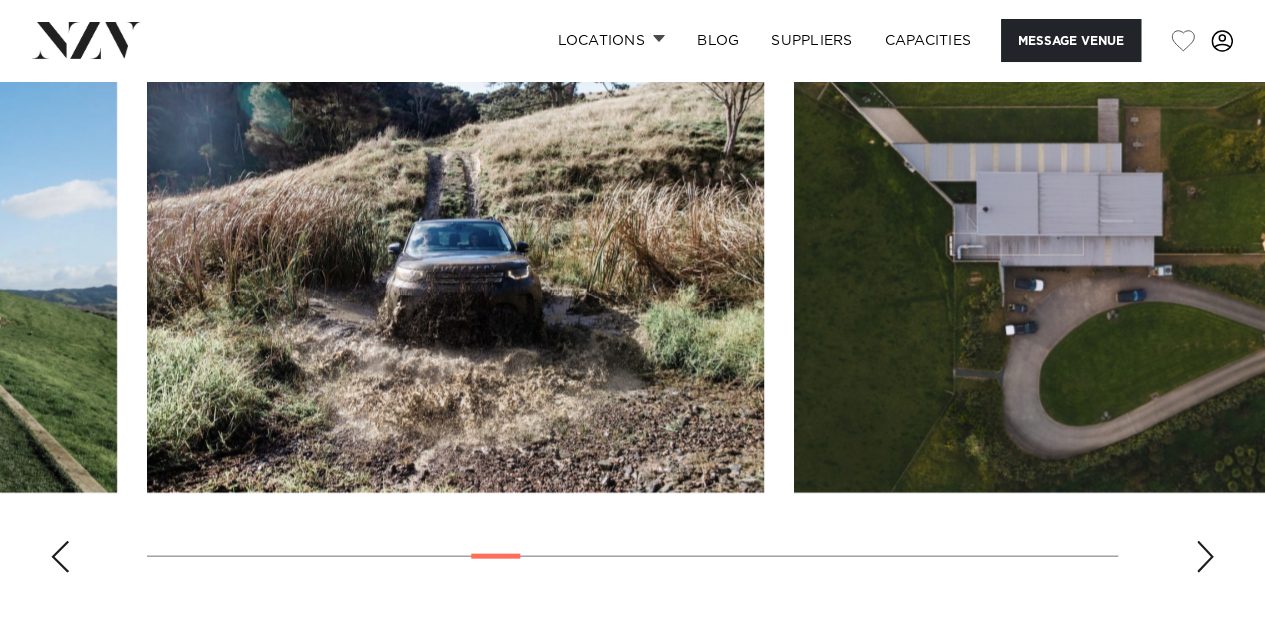 click at bounding box center (1205, 557) 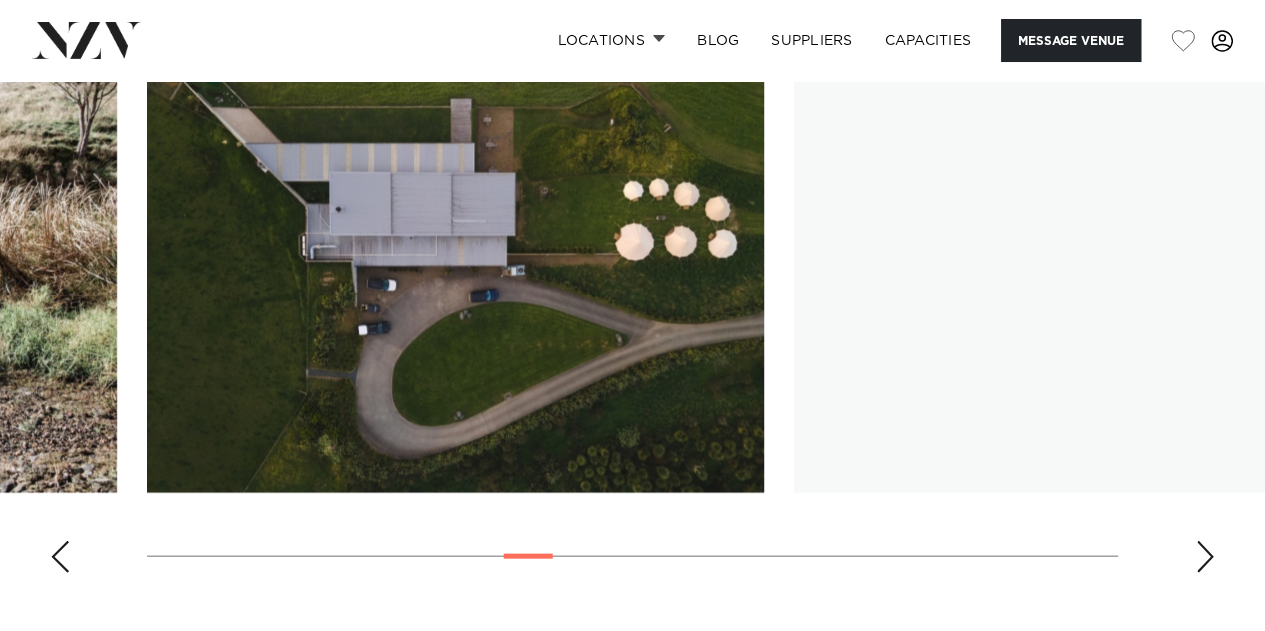 click at bounding box center [1205, 557] 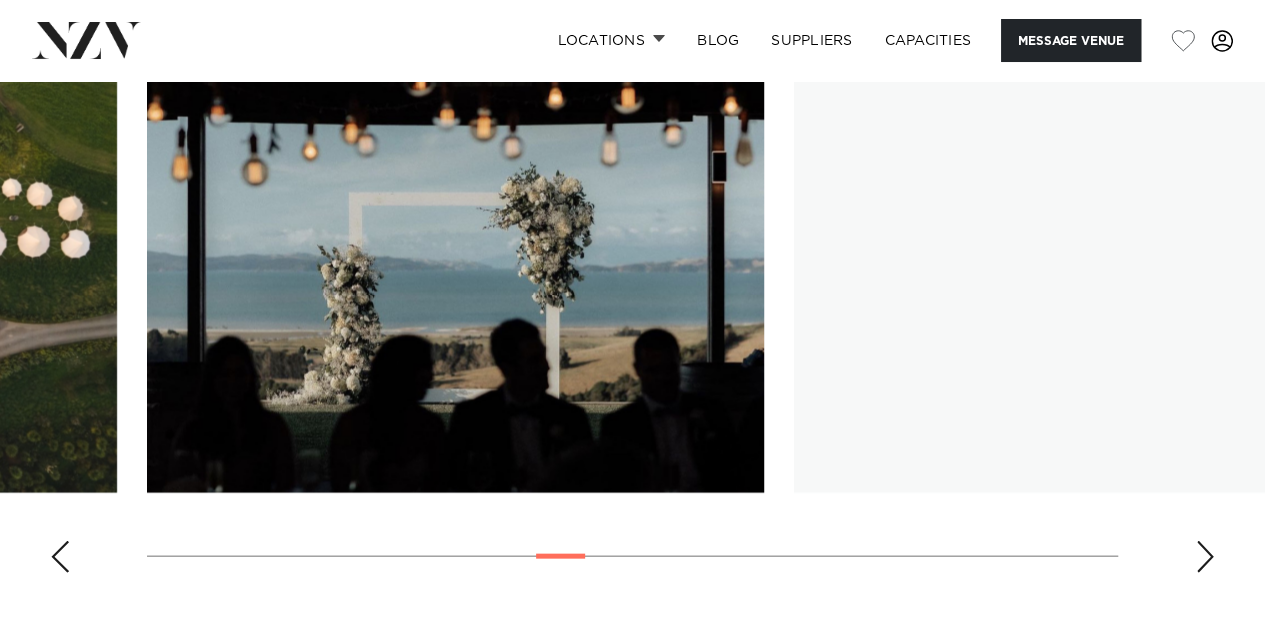 click at bounding box center (1205, 557) 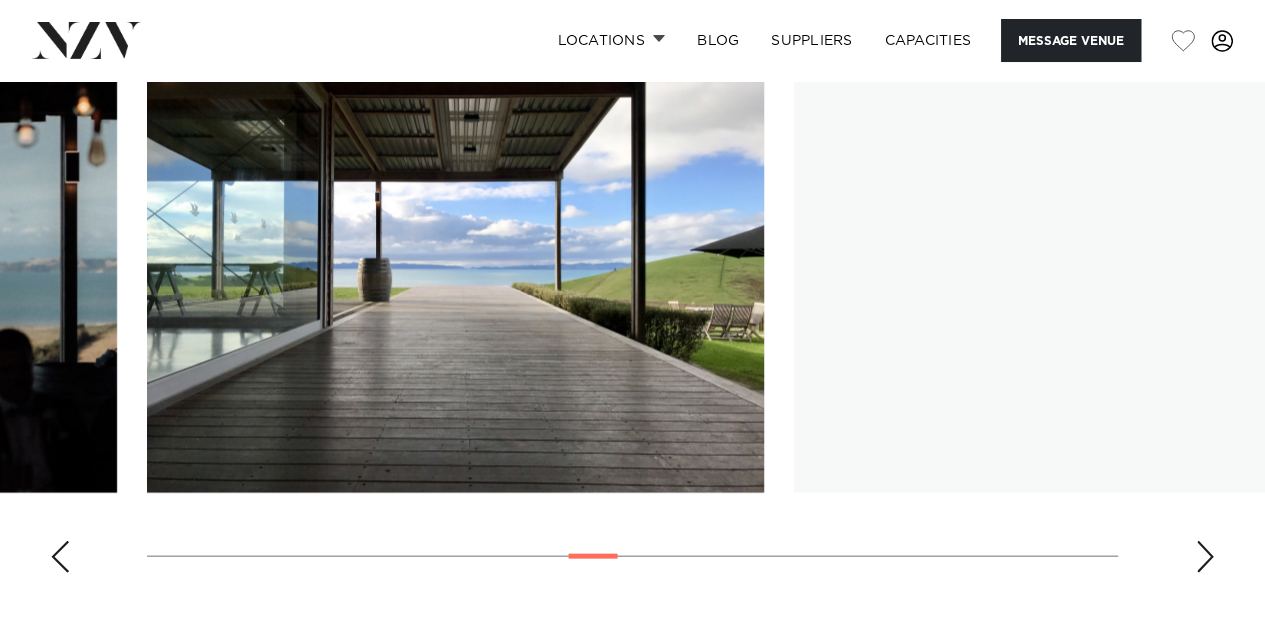 click at bounding box center [1205, 557] 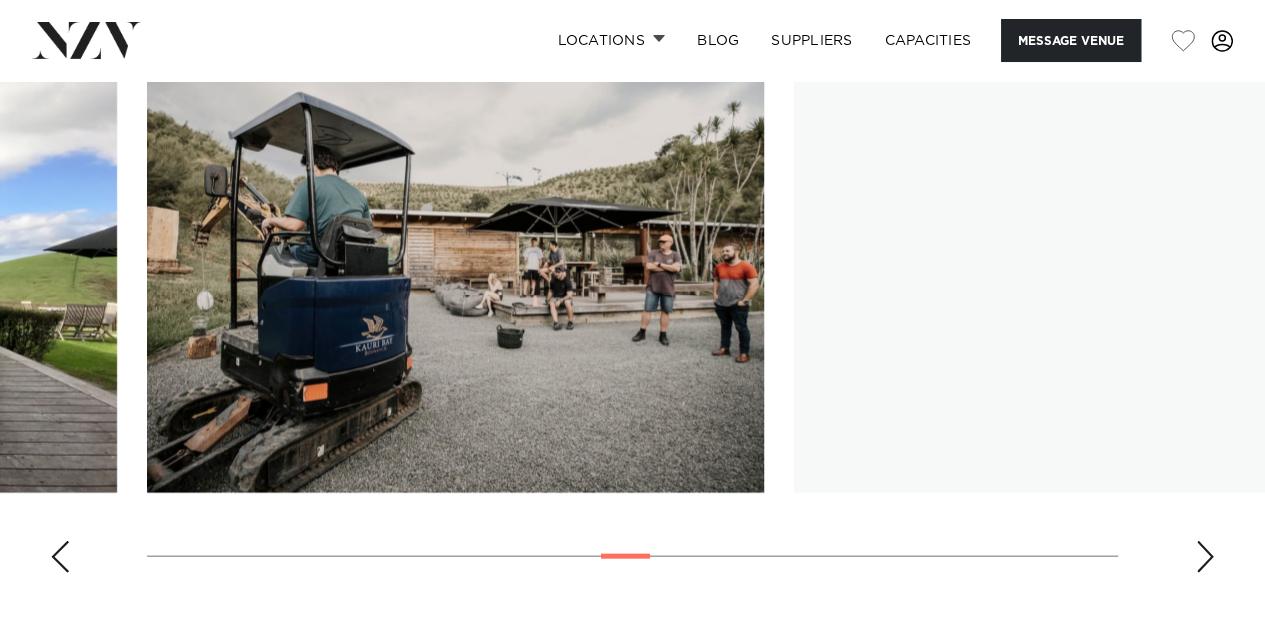 click at bounding box center [1205, 557] 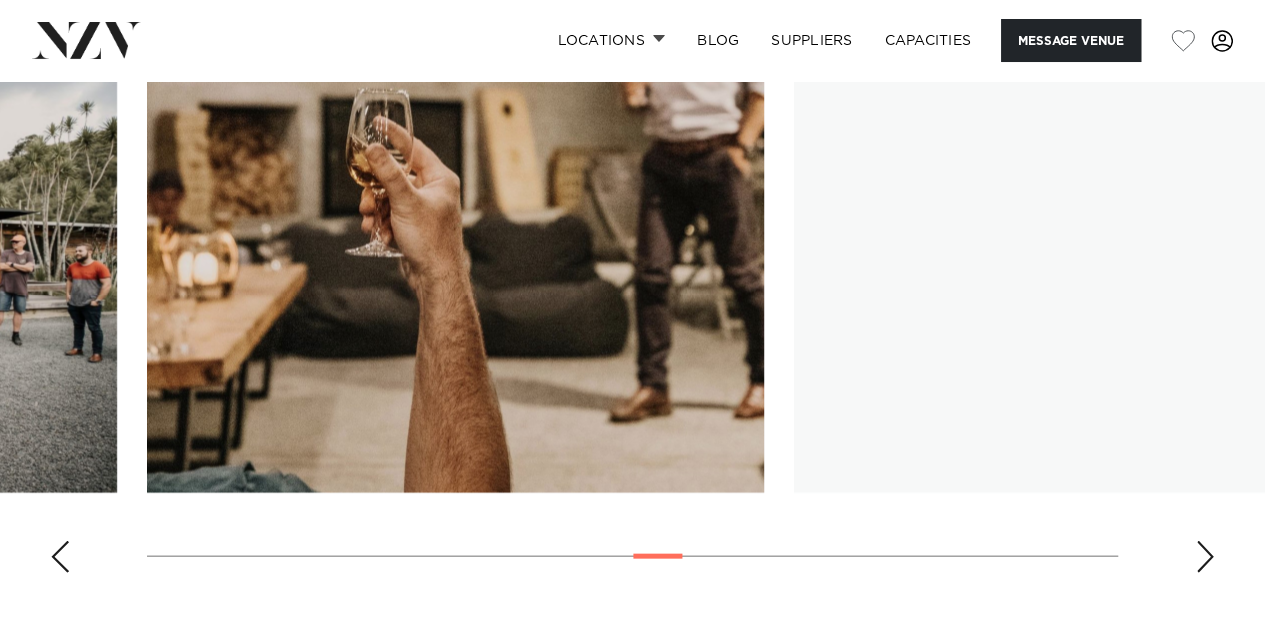 click at bounding box center (1205, 557) 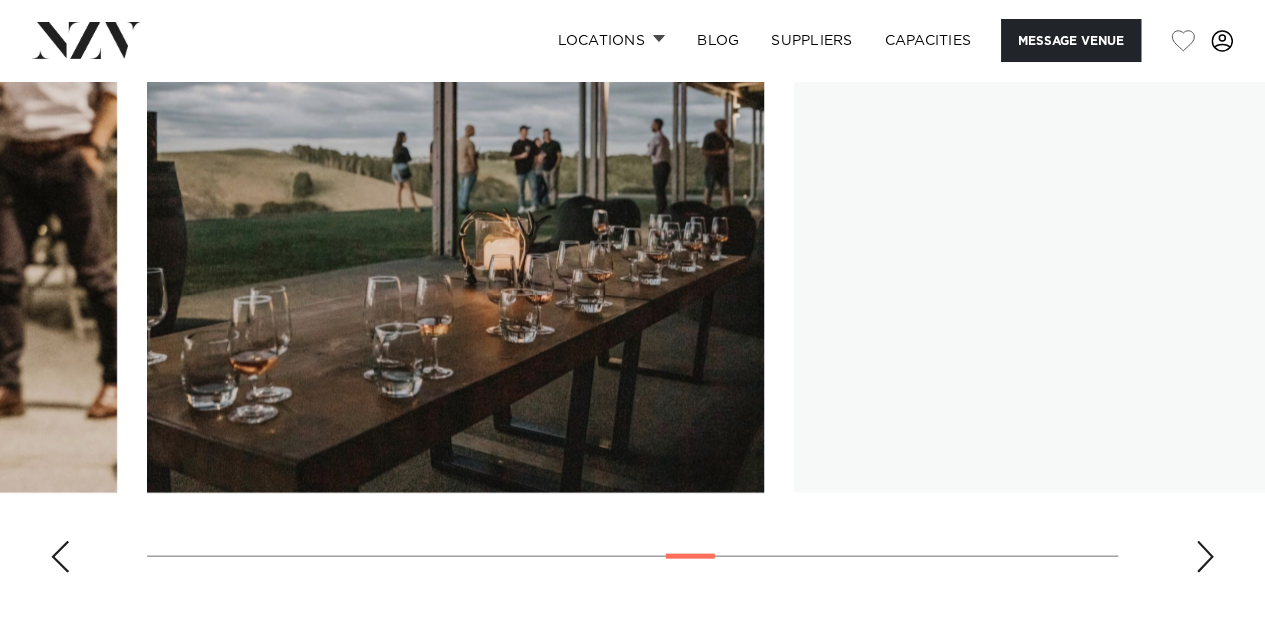 click at bounding box center [1205, 557] 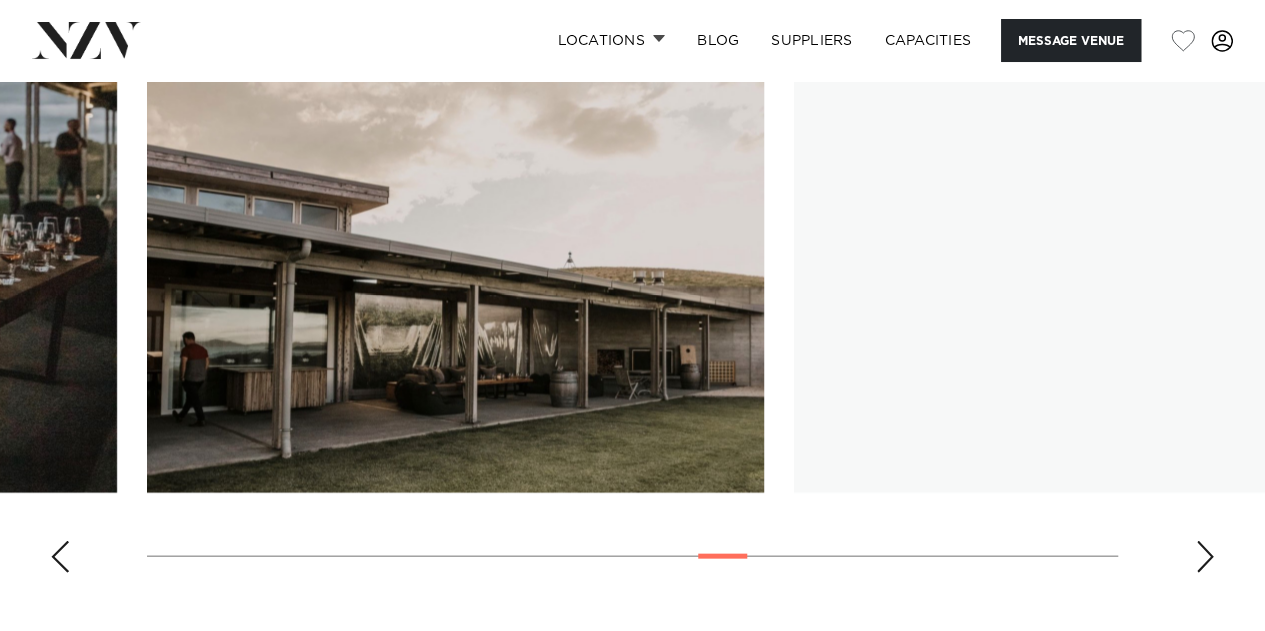 click at bounding box center [1205, 557] 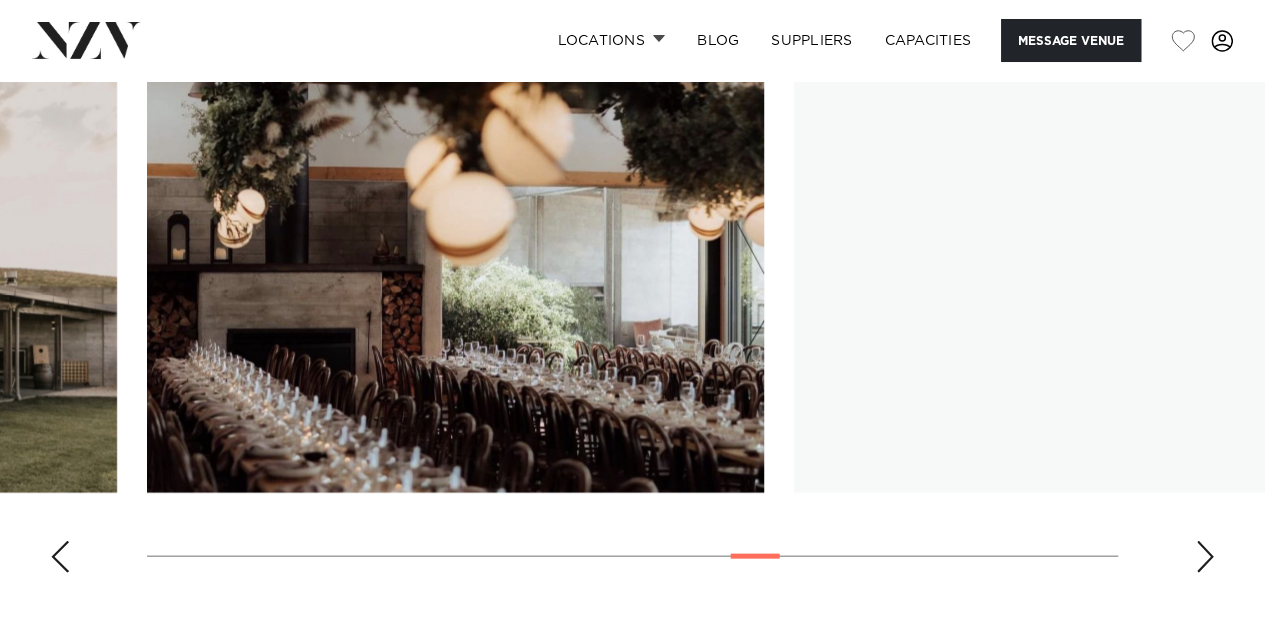 click at bounding box center (1205, 557) 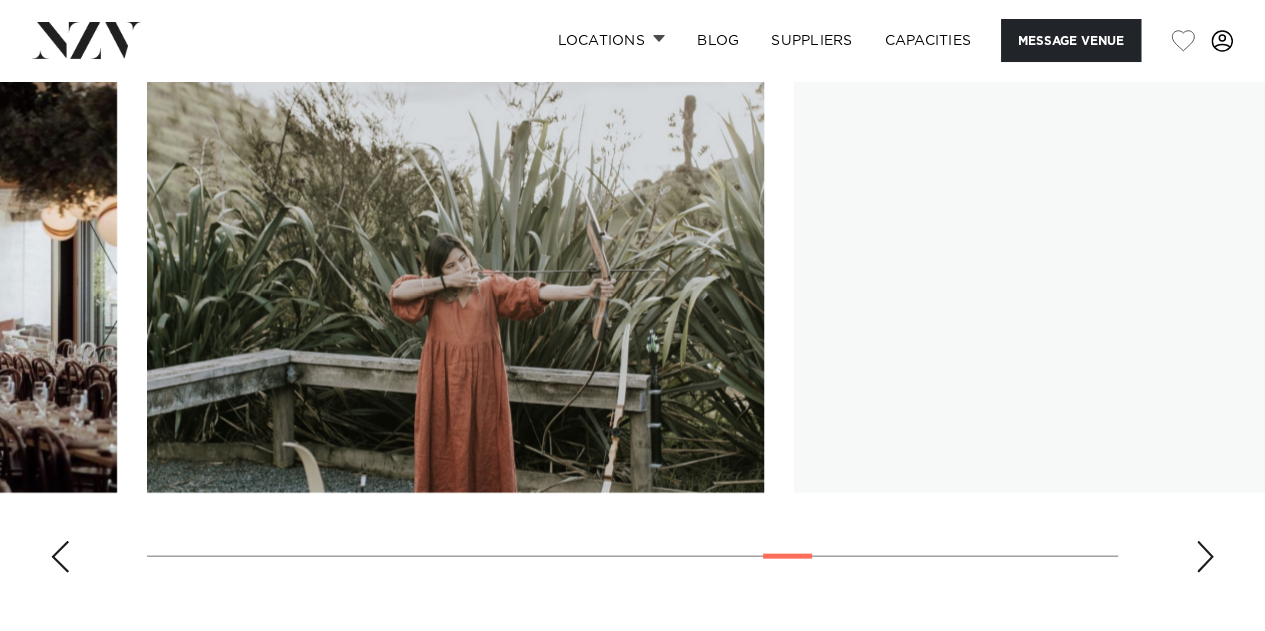click at bounding box center [1205, 557] 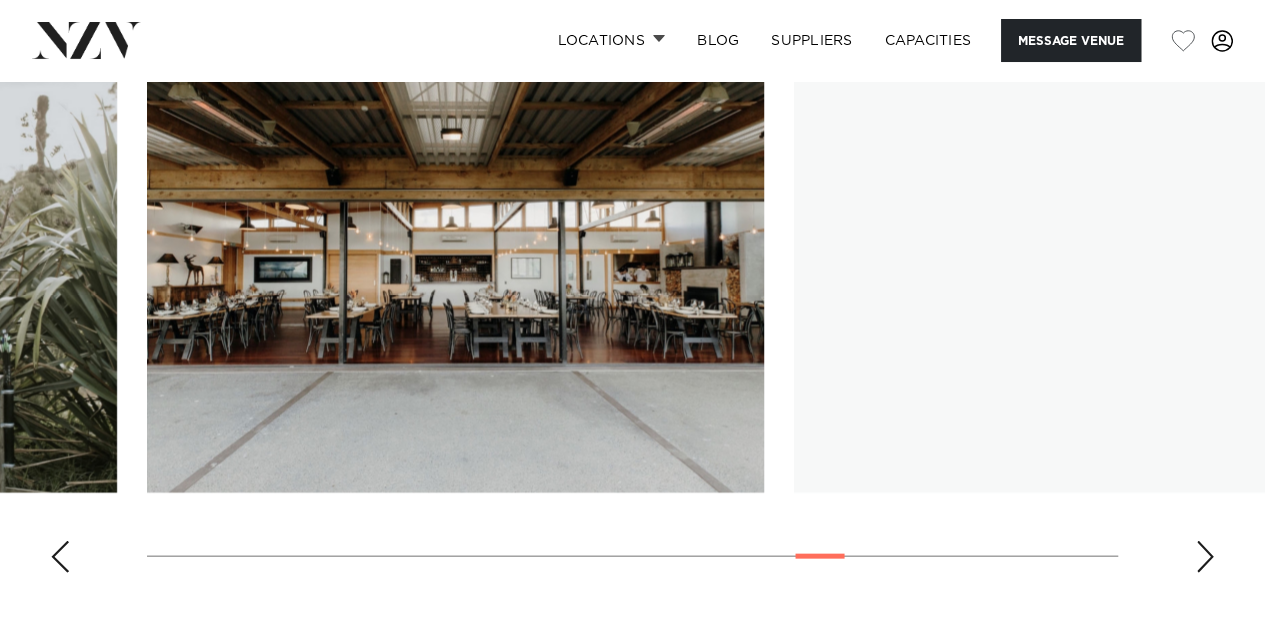 click at bounding box center (1205, 557) 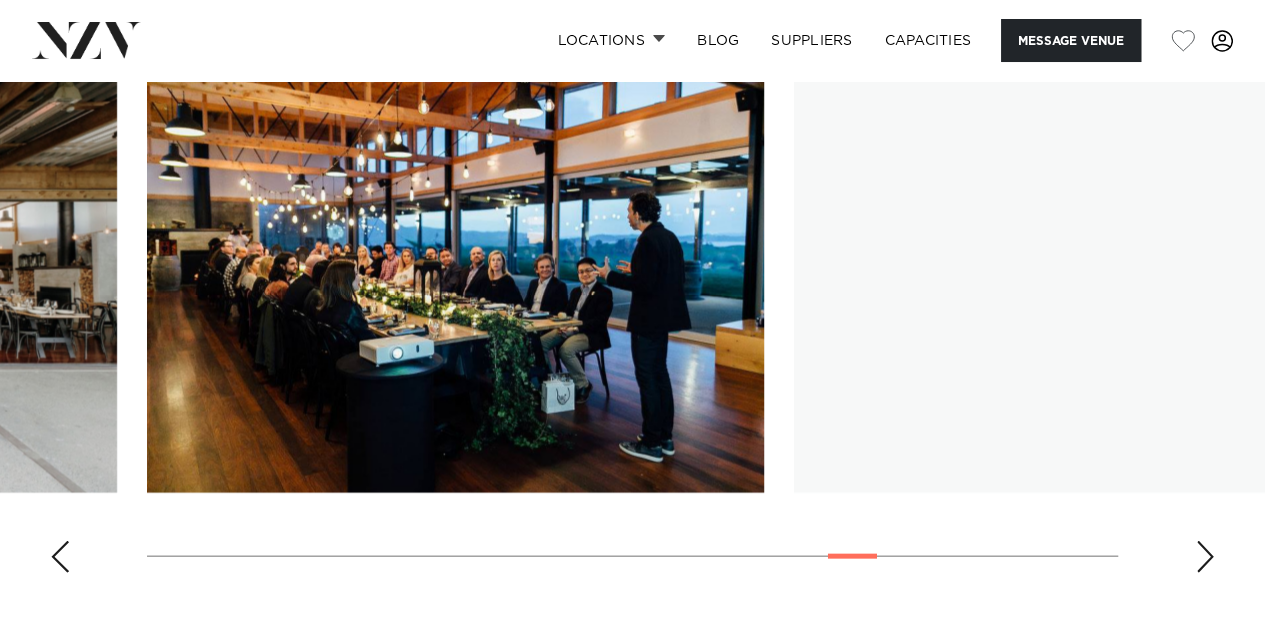 click at bounding box center [1205, 557] 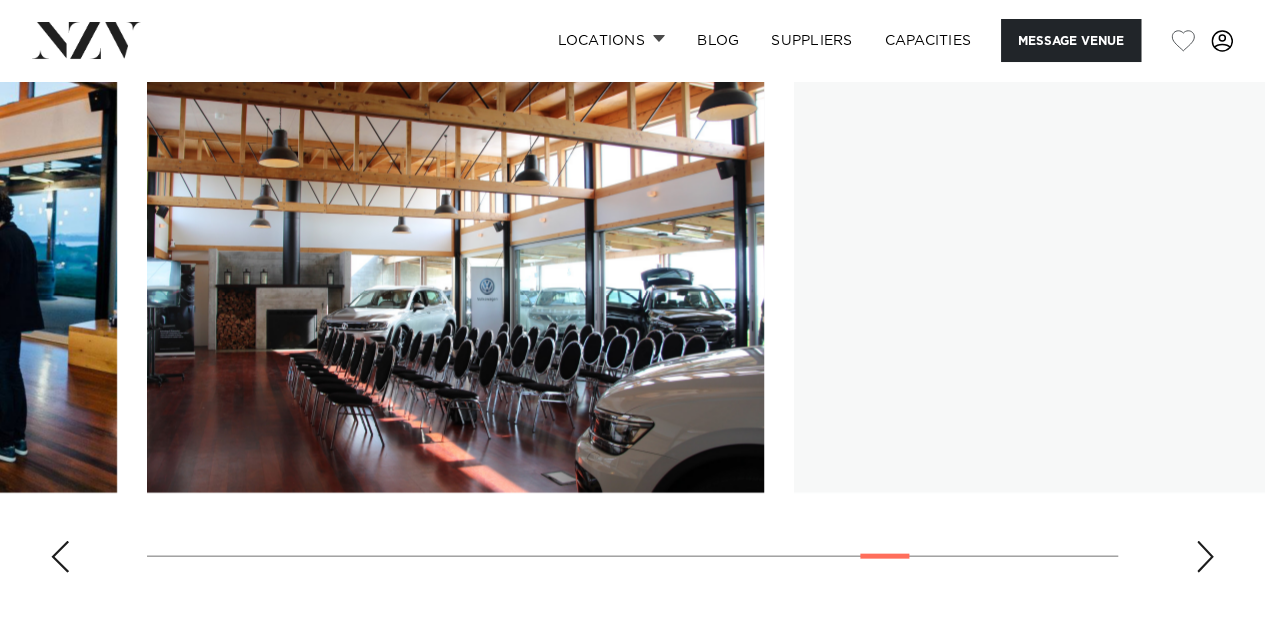 click at bounding box center [1205, 557] 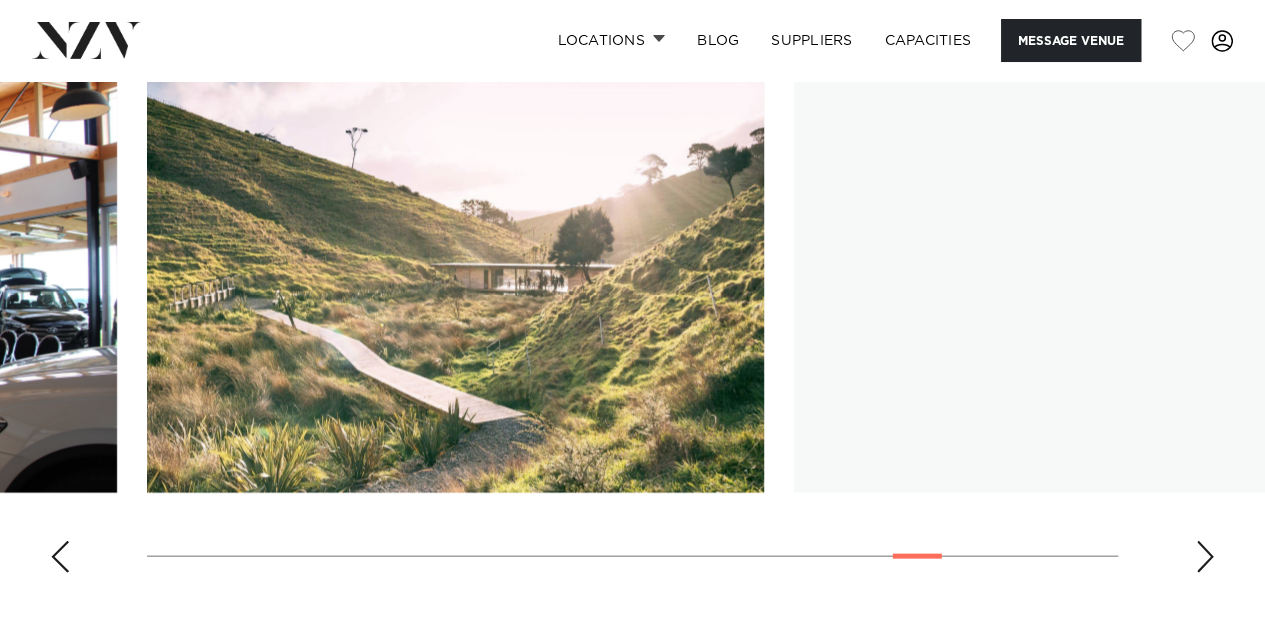 click at bounding box center (1205, 557) 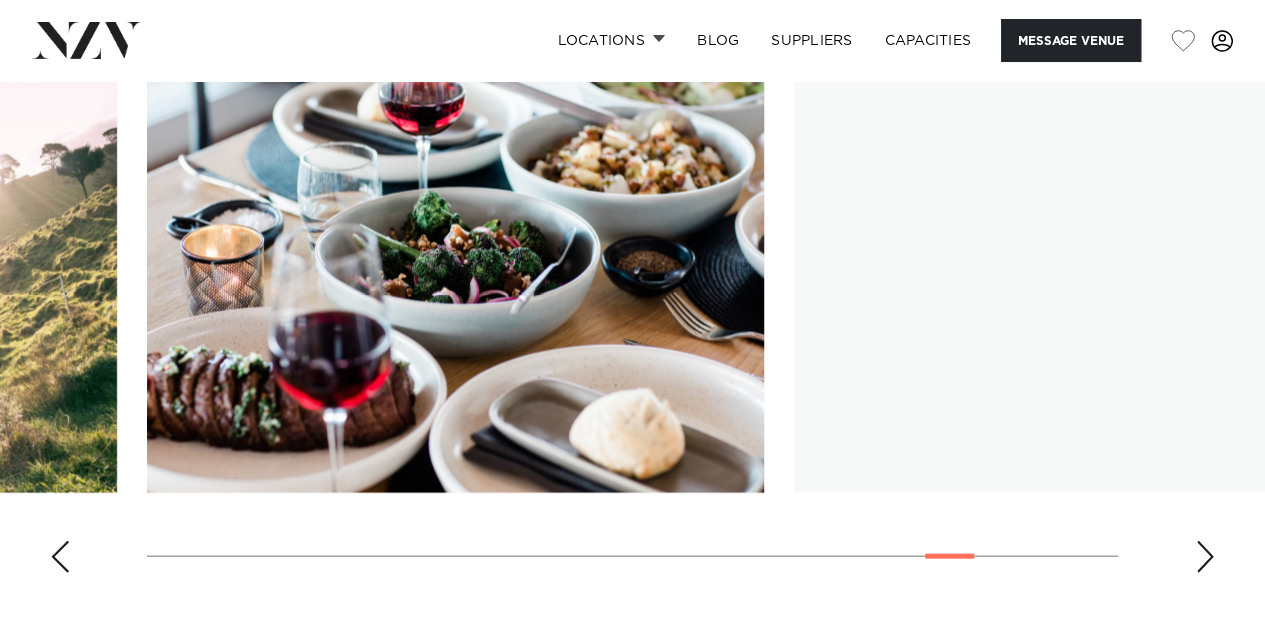 click at bounding box center [1205, 557] 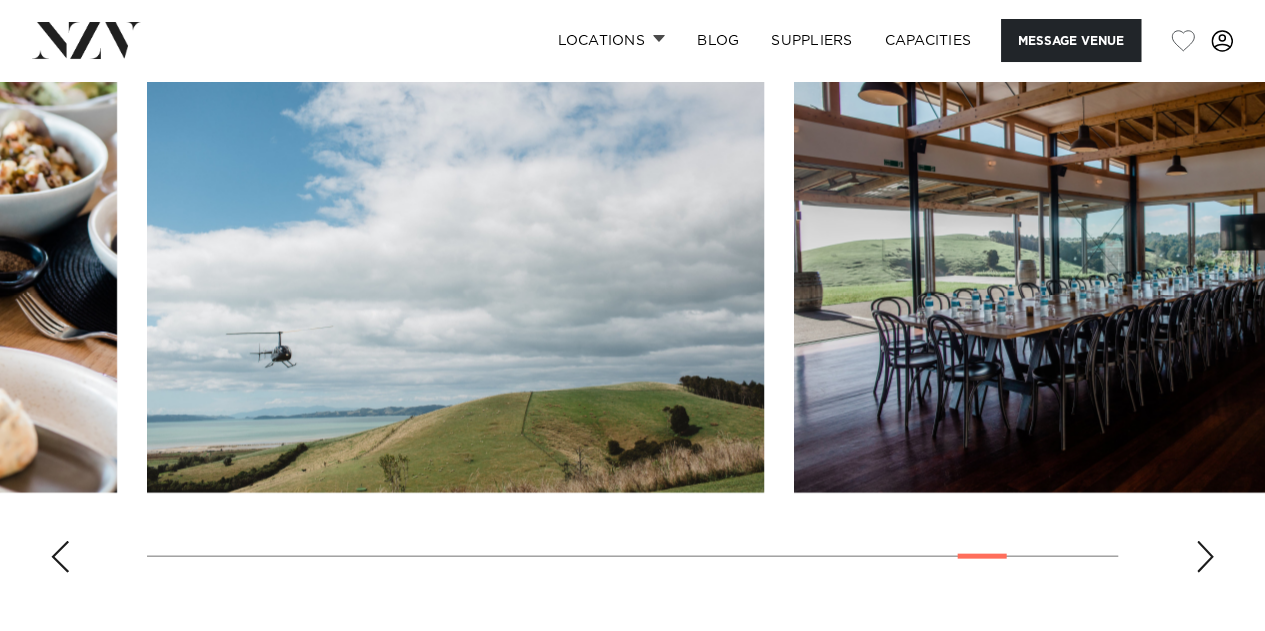 click at bounding box center [1205, 557] 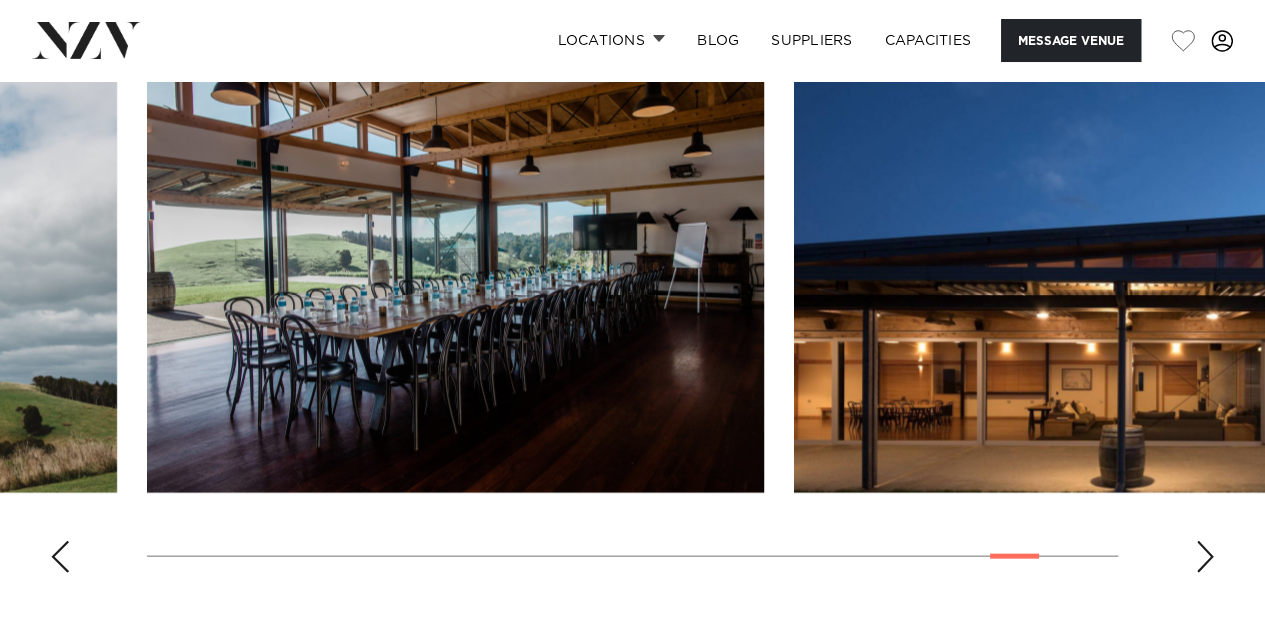 click at bounding box center [1205, 557] 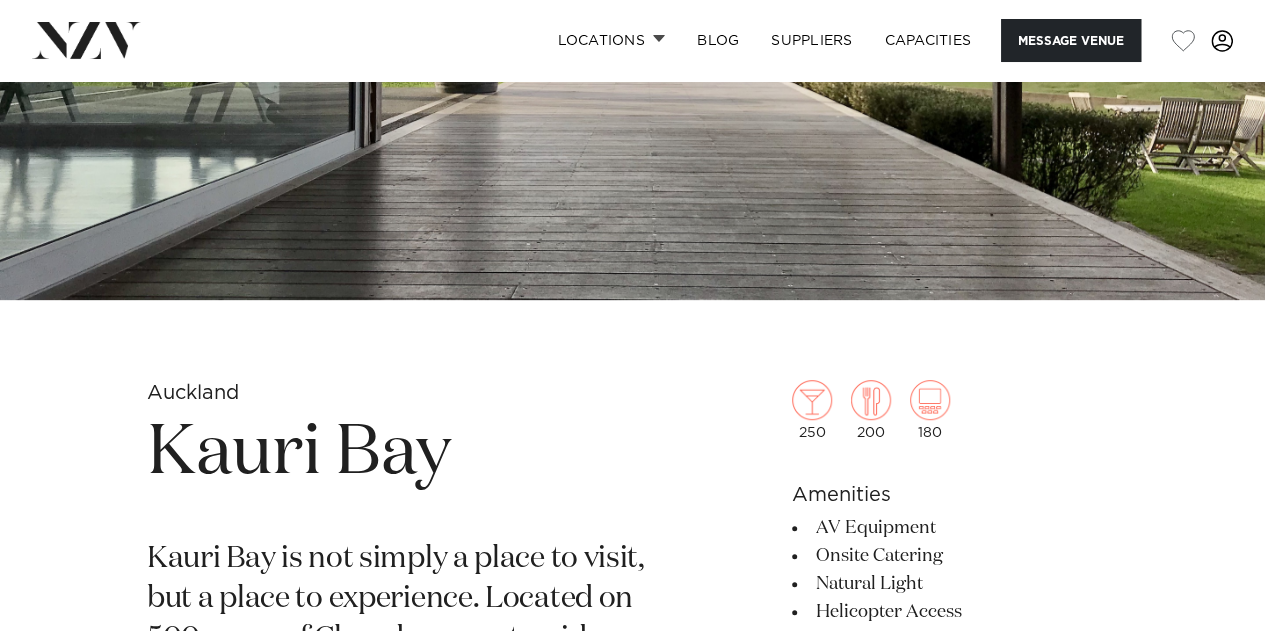 scroll, scrollTop: 400, scrollLeft: 0, axis: vertical 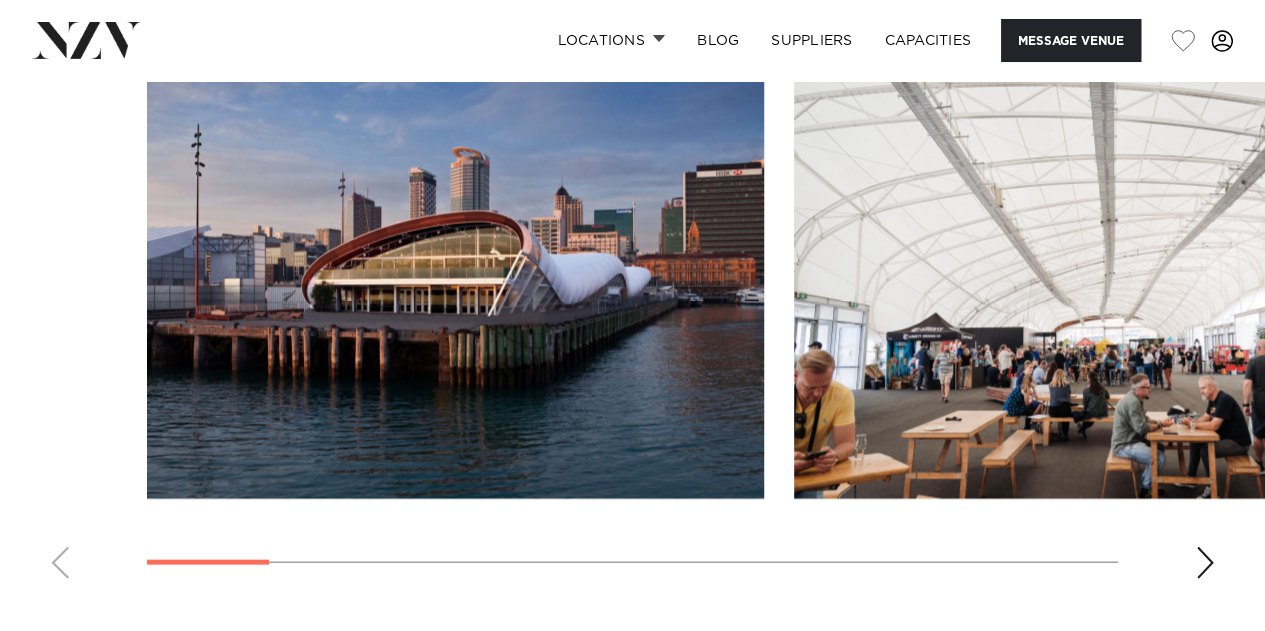 click at bounding box center [1205, 563] 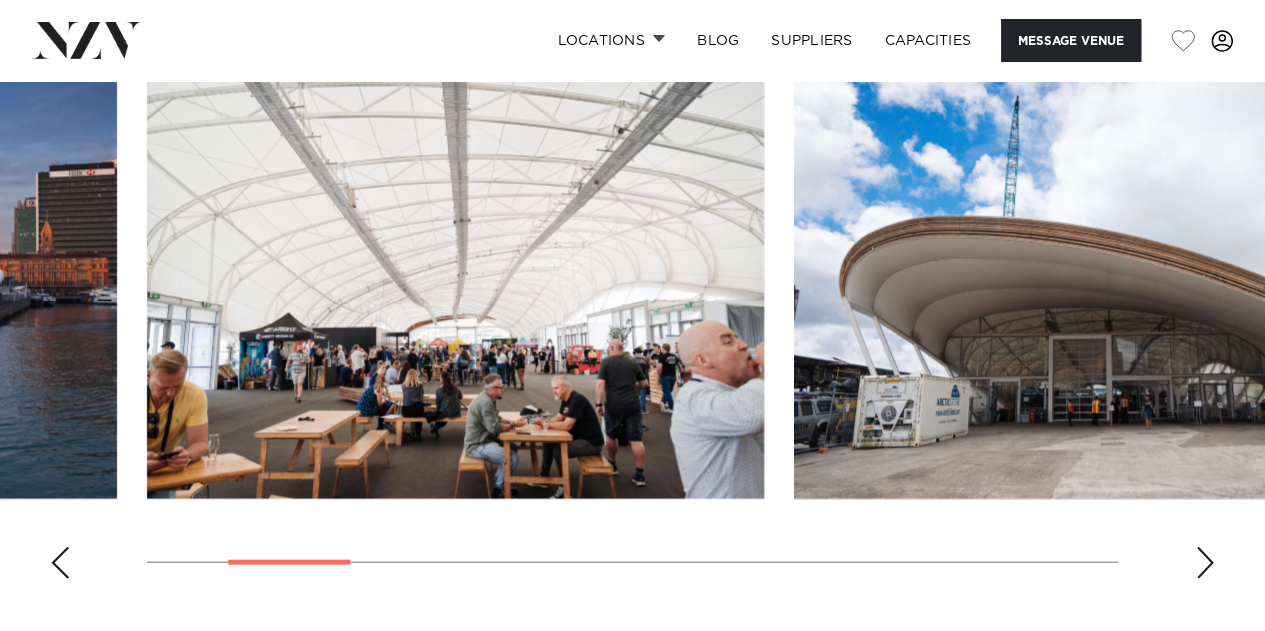 click at bounding box center [1205, 563] 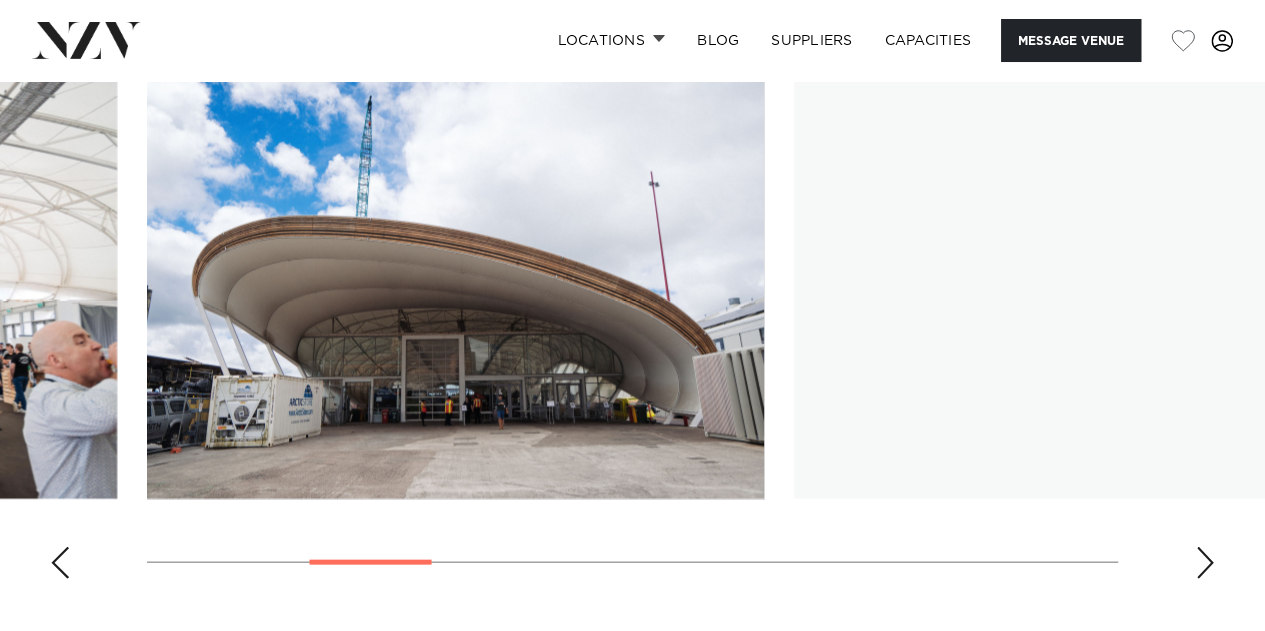 click at bounding box center [1205, 563] 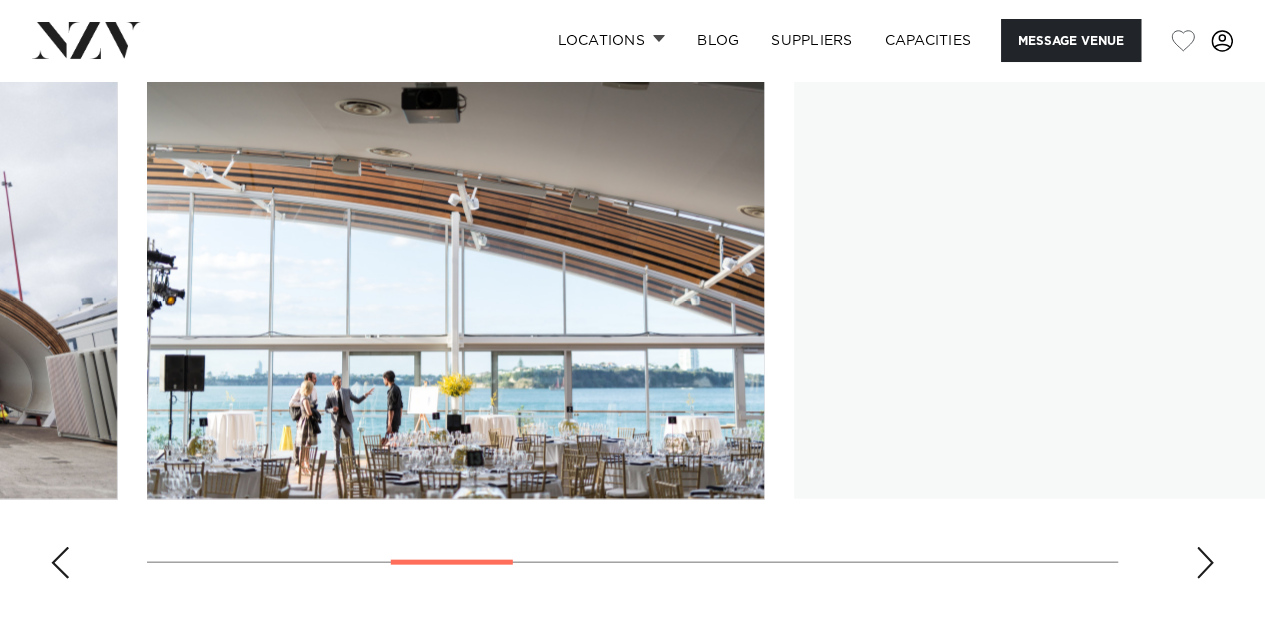 click at bounding box center (1205, 563) 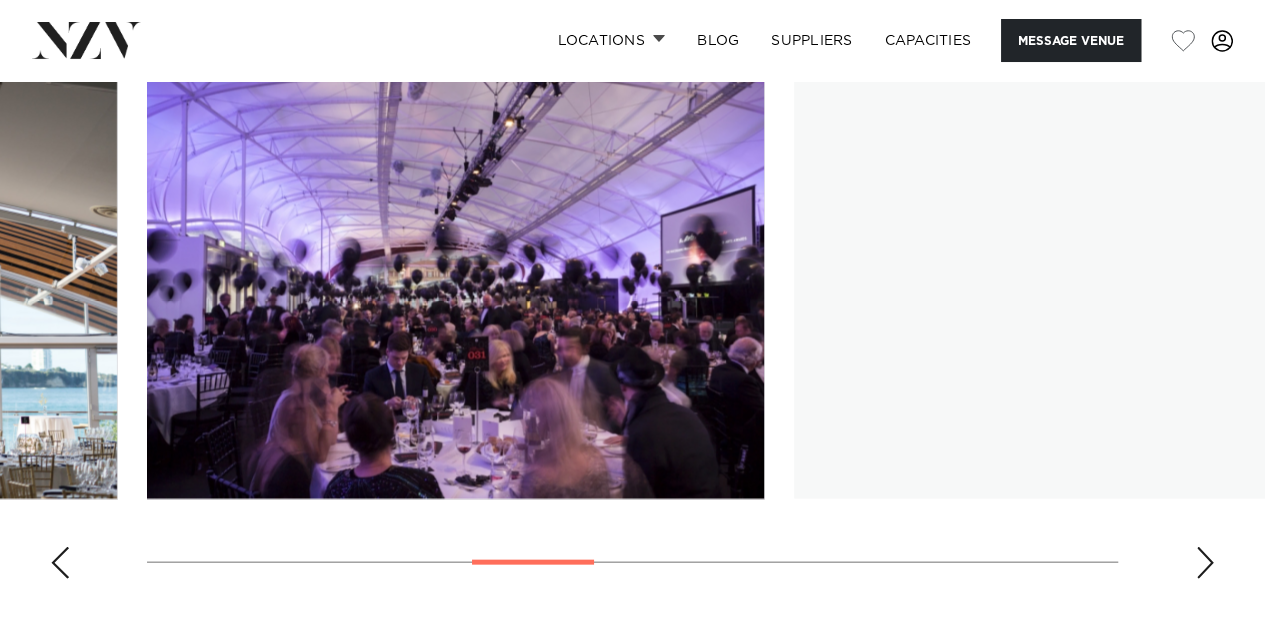 click at bounding box center (1205, 563) 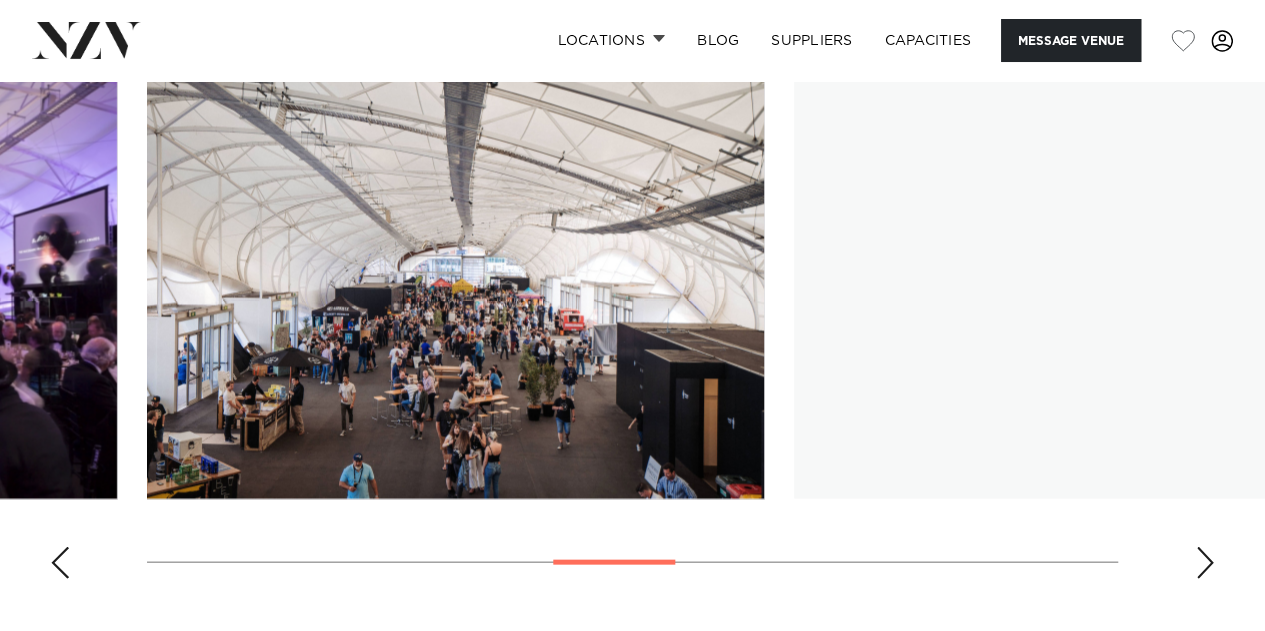 click at bounding box center (1205, 563) 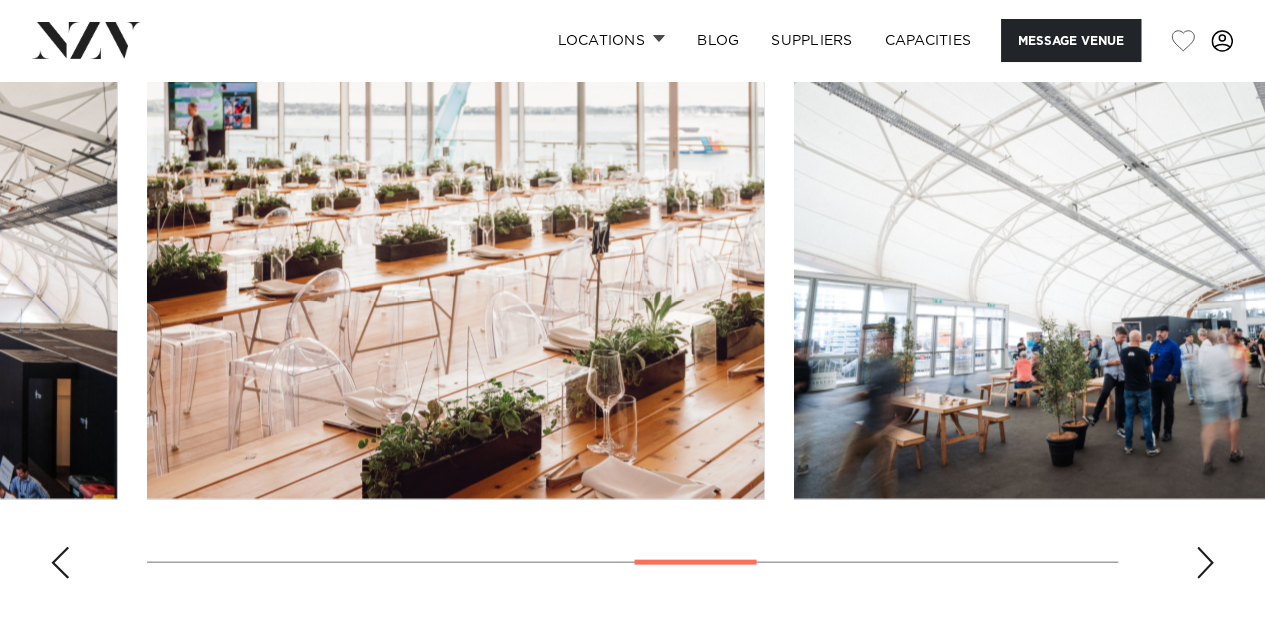 click at bounding box center (1205, 563) 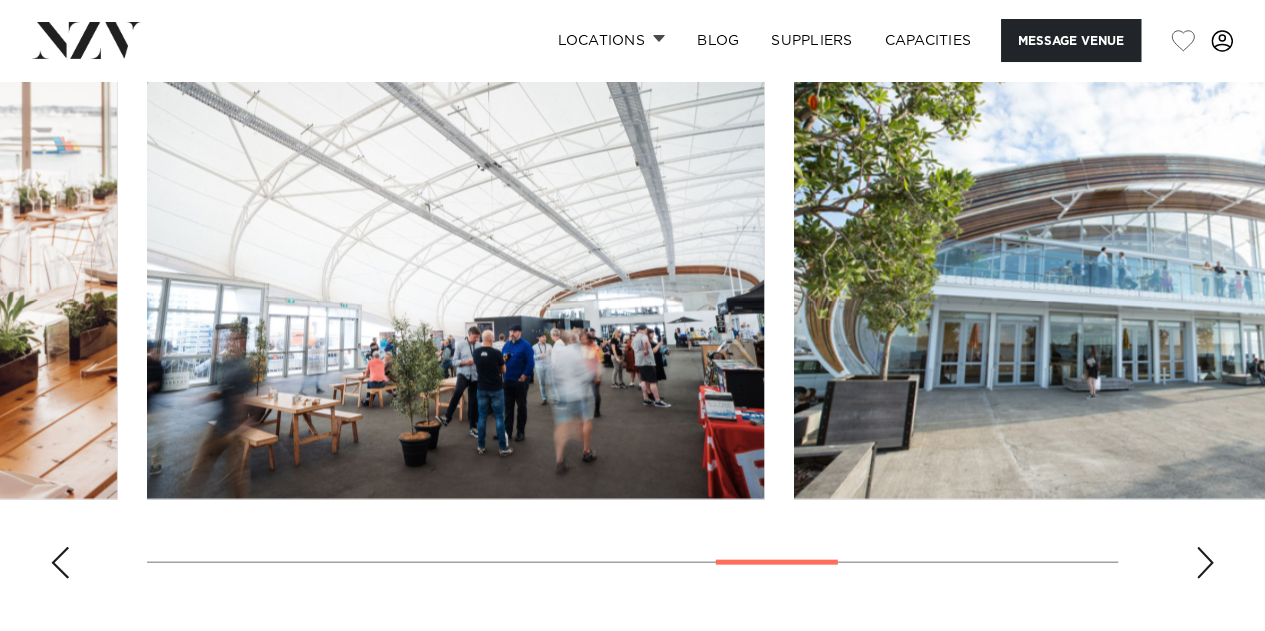 click at bounding box center (1205, 563) 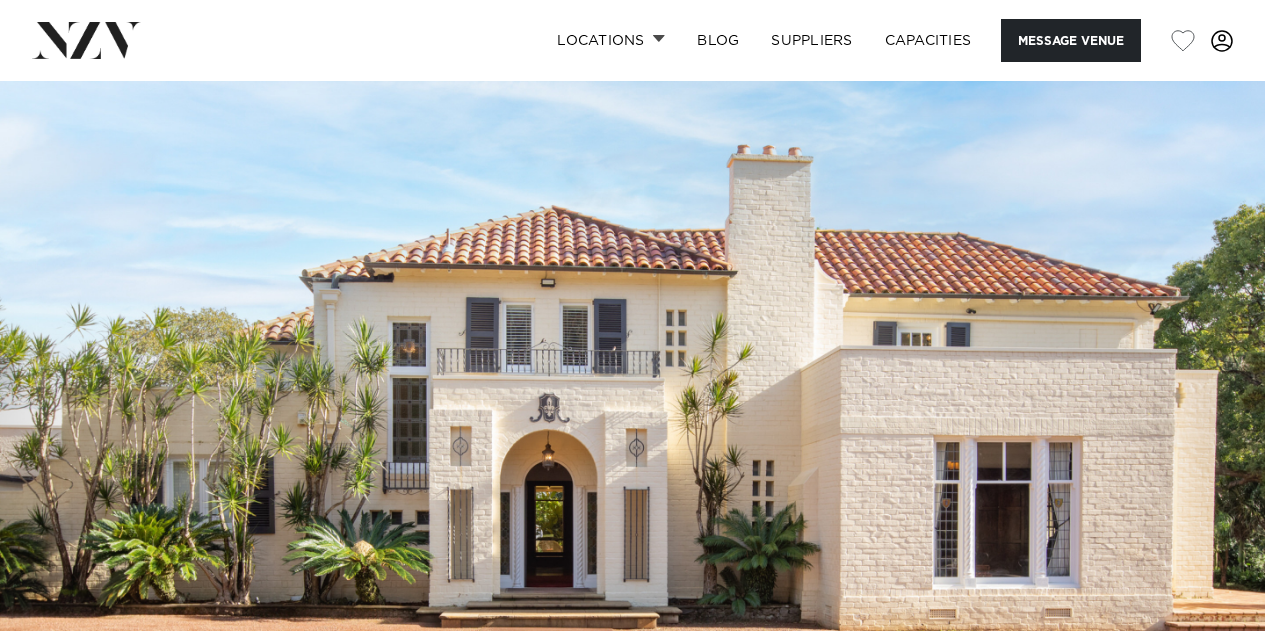 scroll, scrollTop: 0, scrollLeft: 0, axis: both 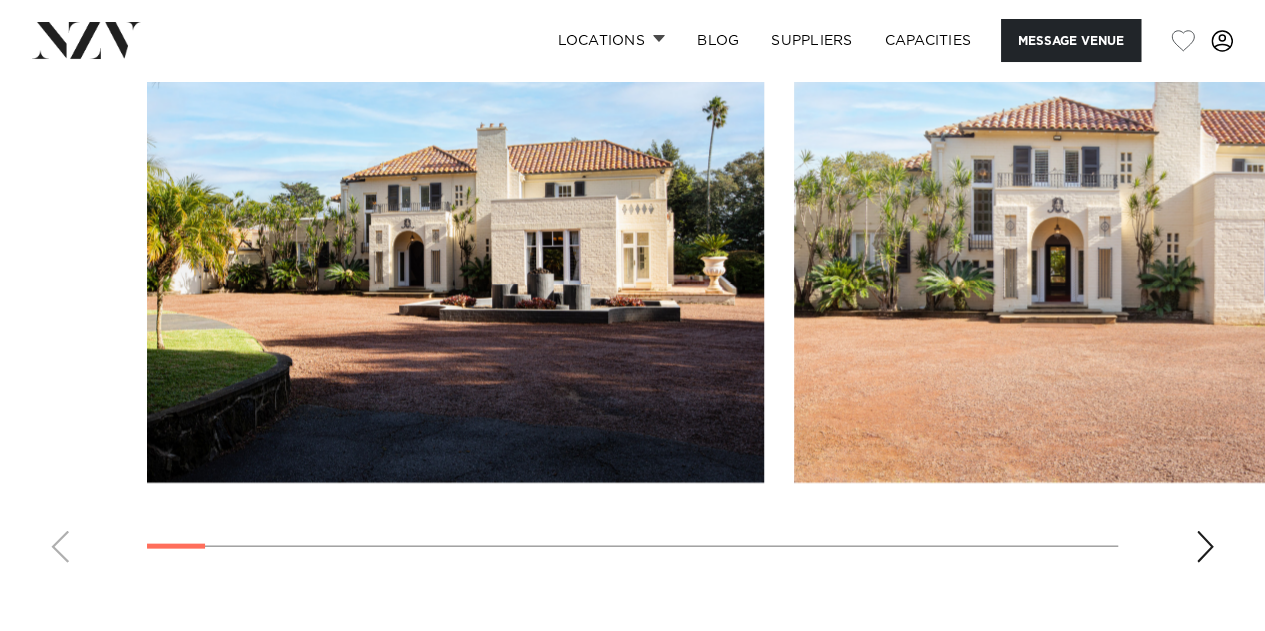 click at bounding box center [1205, 547] 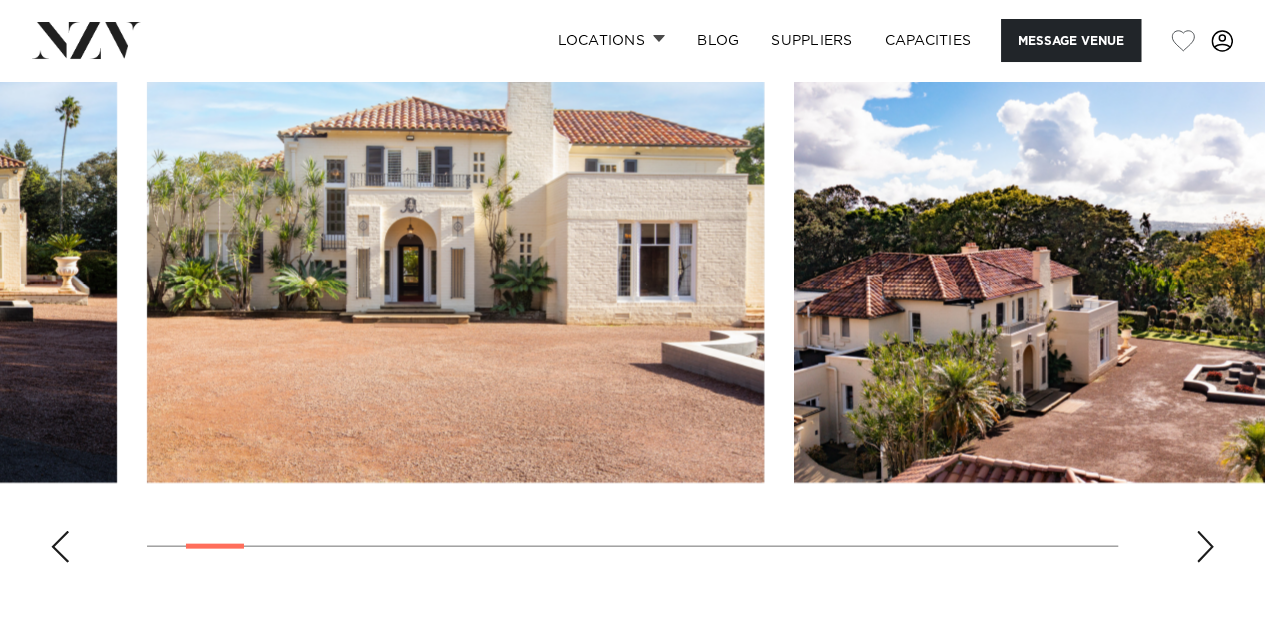 click at bounding box center (1205, 547) 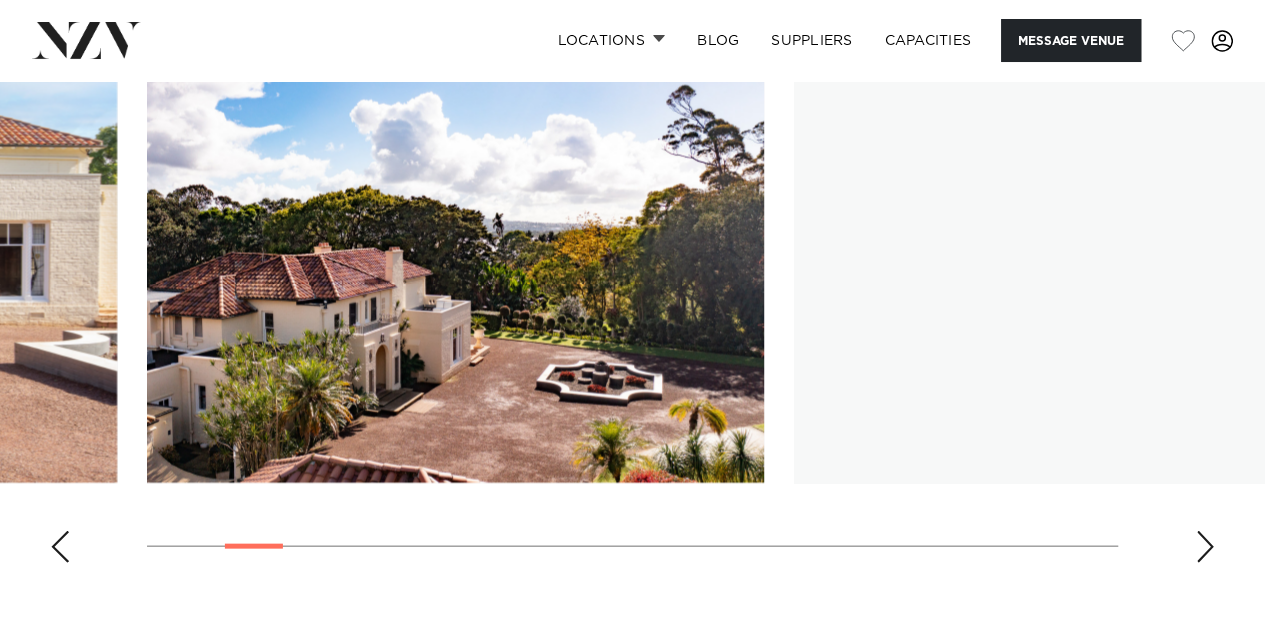 click at bounding box center [1205, 547] 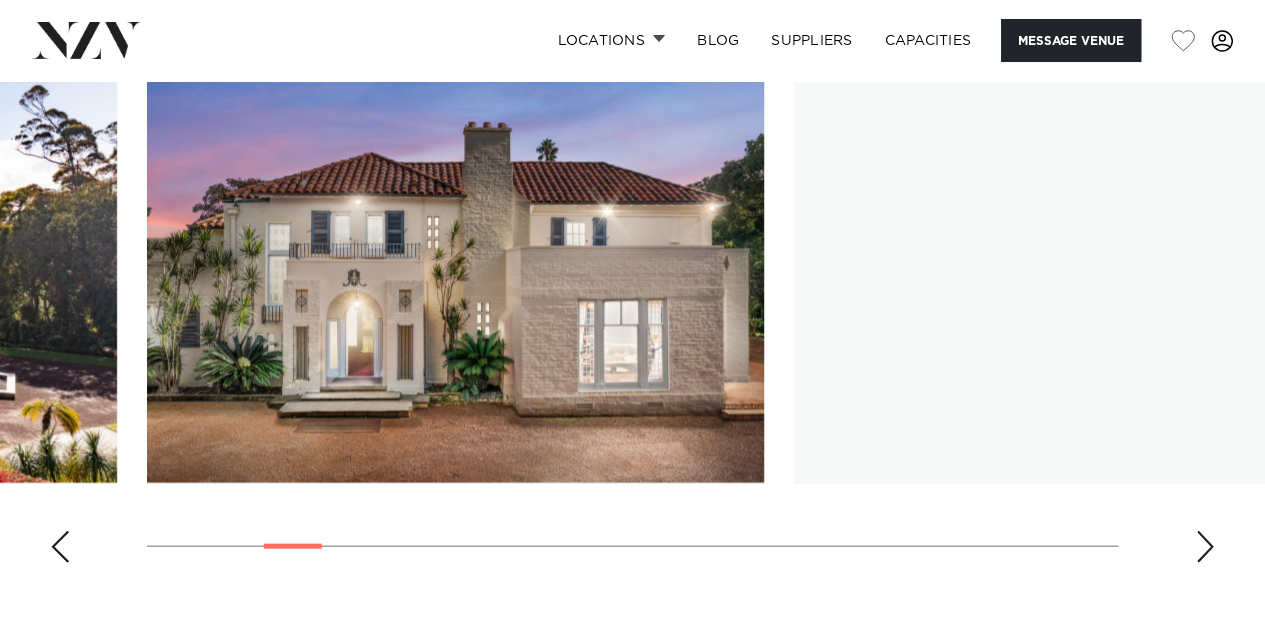 click at bounding box center [1205, 547] 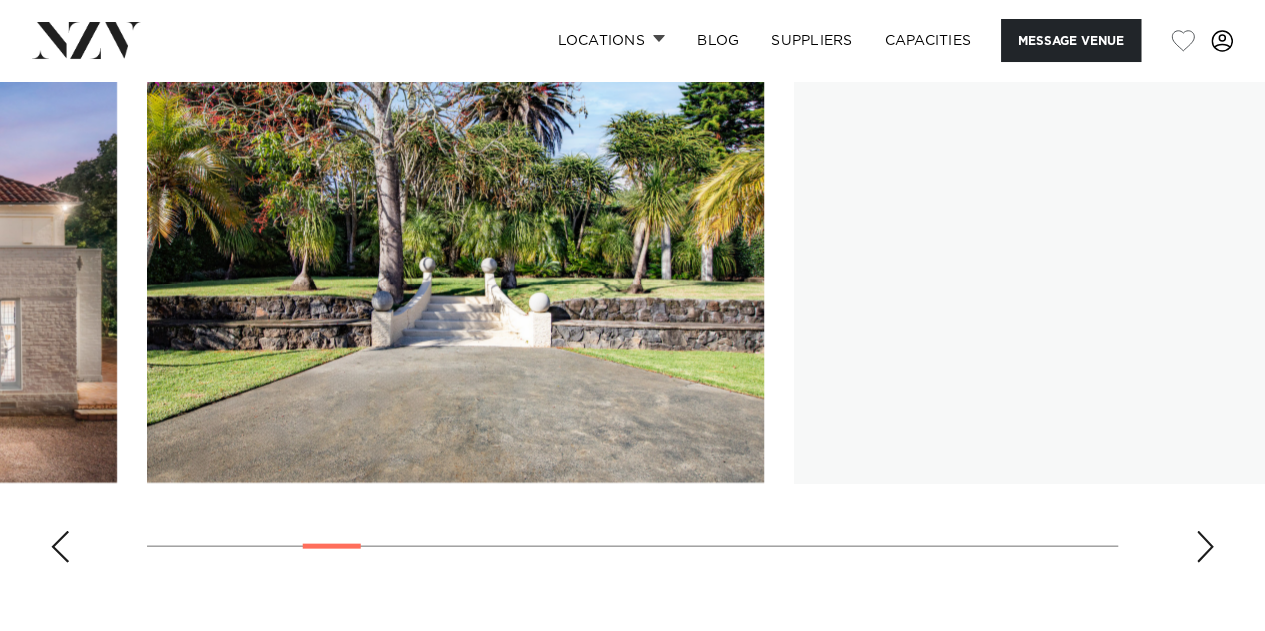 click at bounding box center [1205, 547] 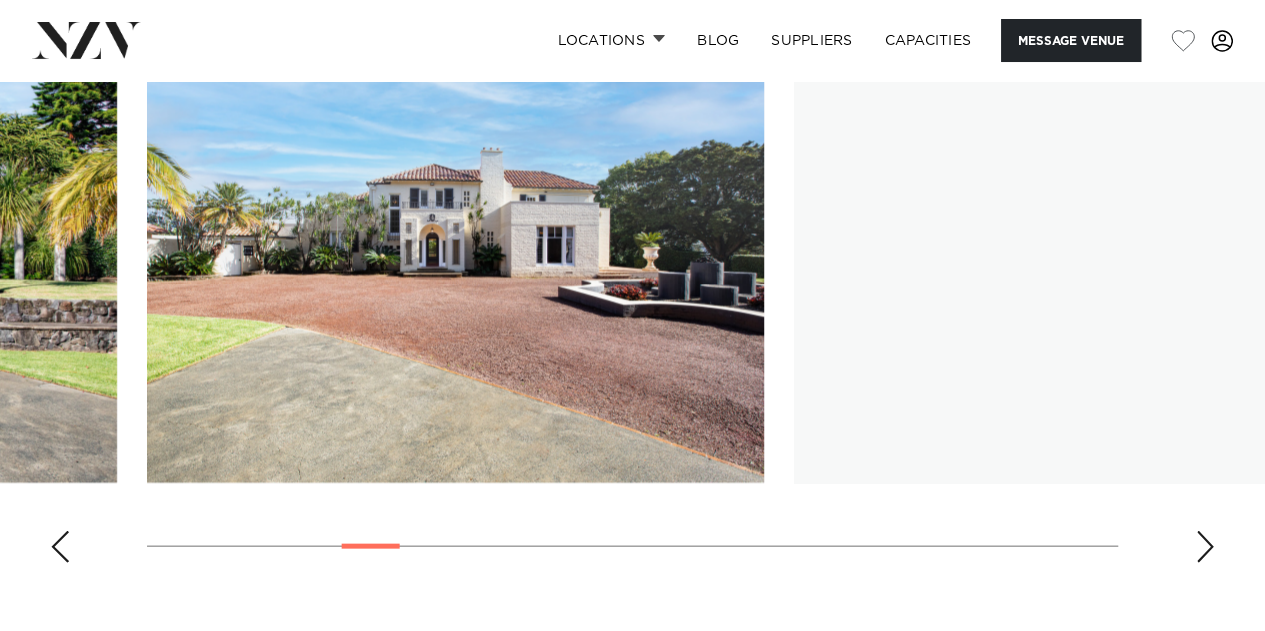 click at bounding box center (1205, 547) 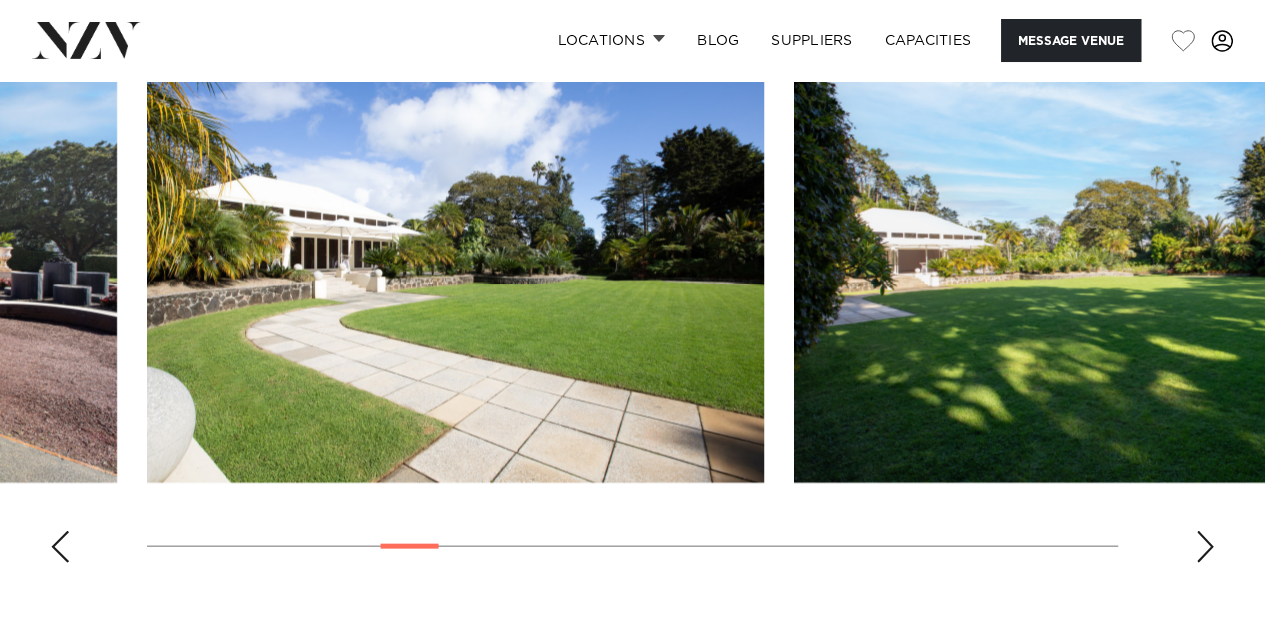 click at bounding box center (1205, 547) 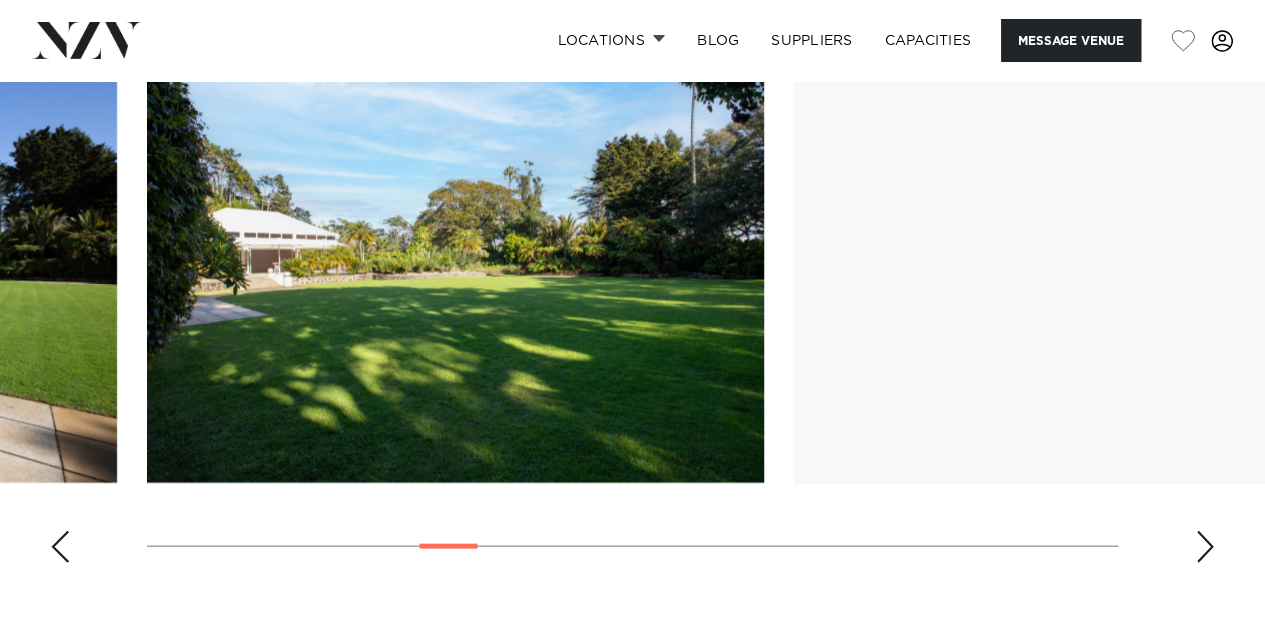 click at bounding box center (1205, 547) 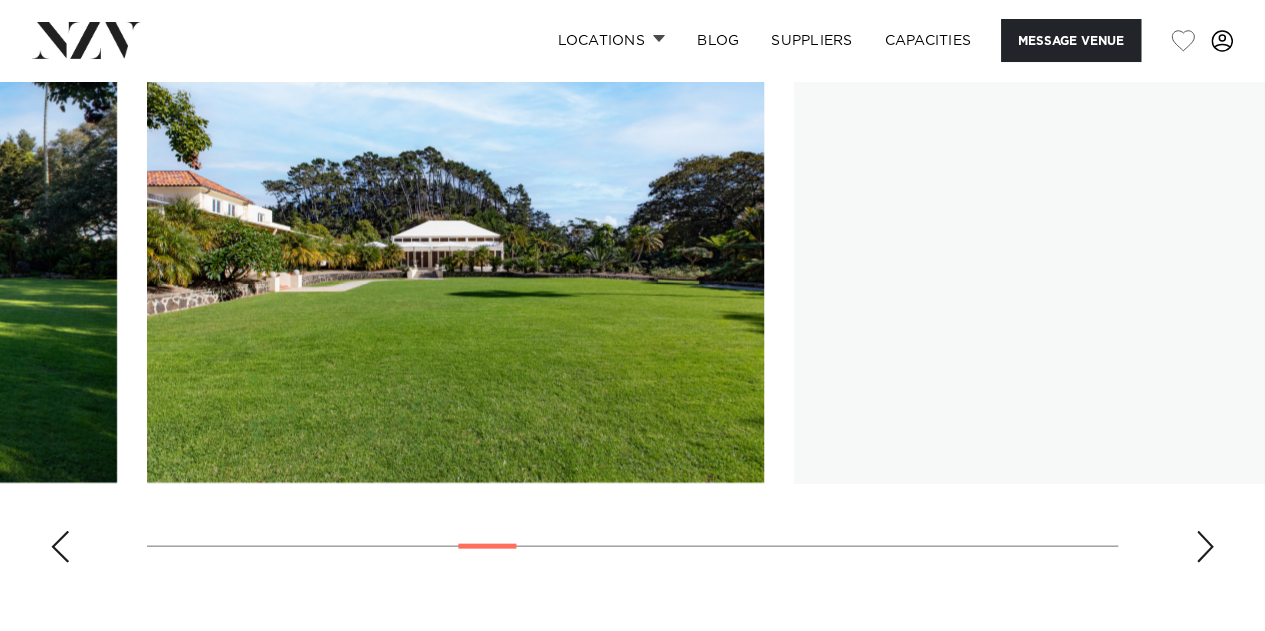 click at bounding box center (1205, 547) 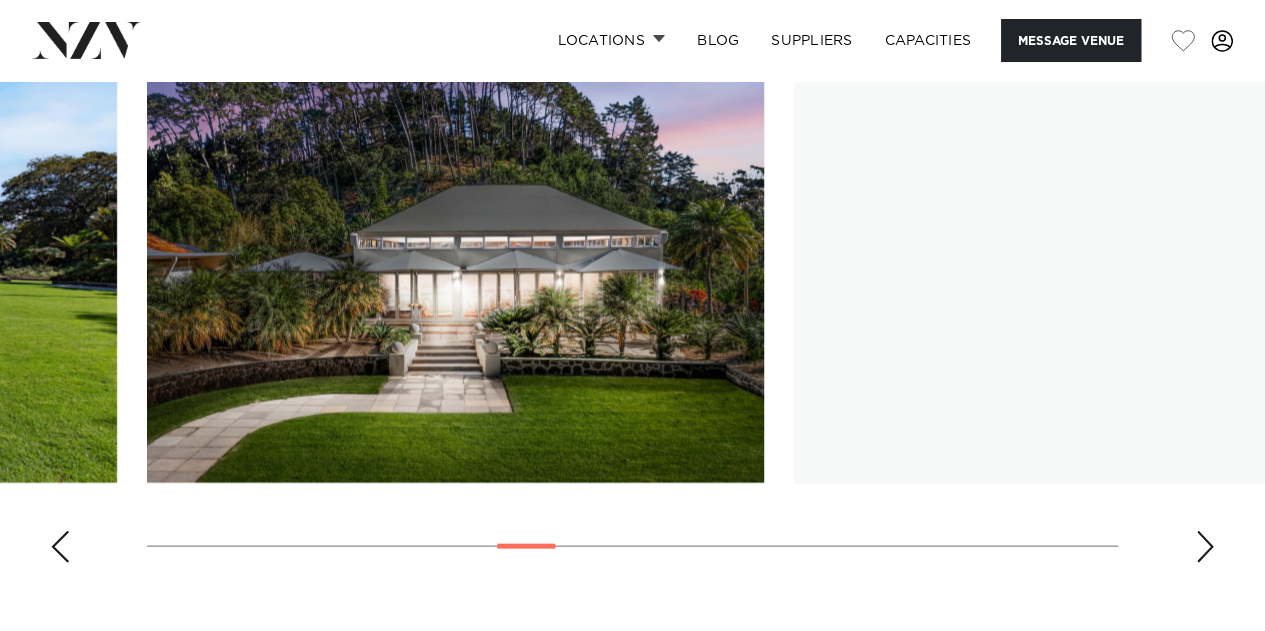 click at bounding box center [1205, 547] 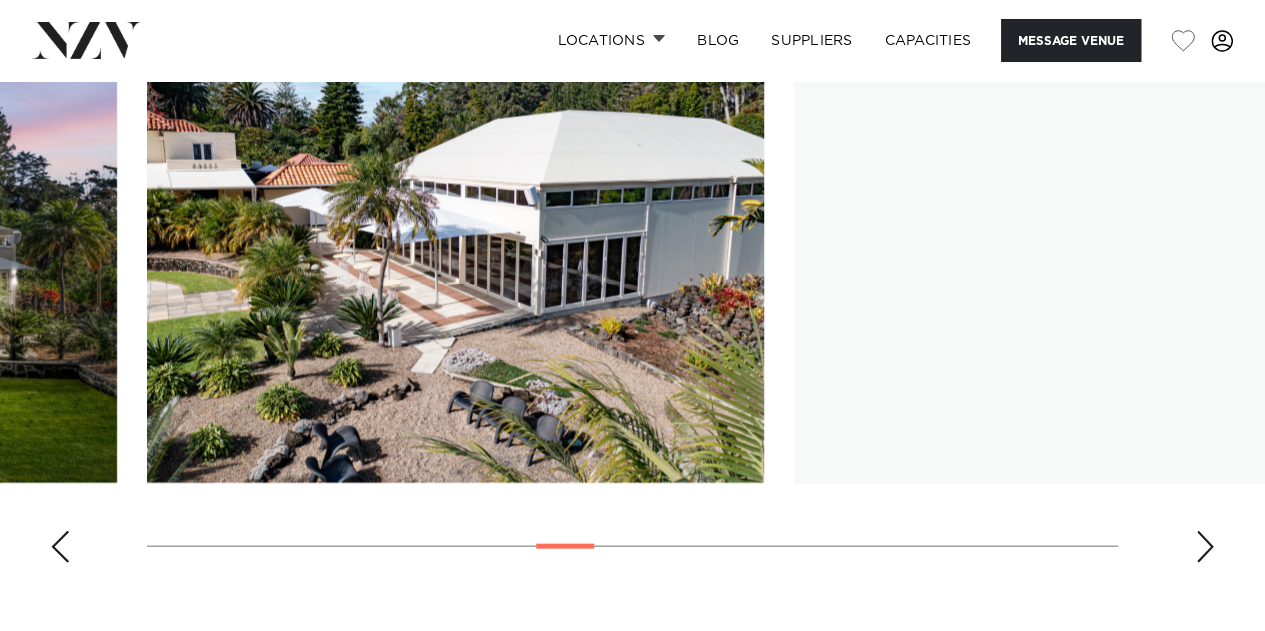 click at bounding box center [1205, 547] 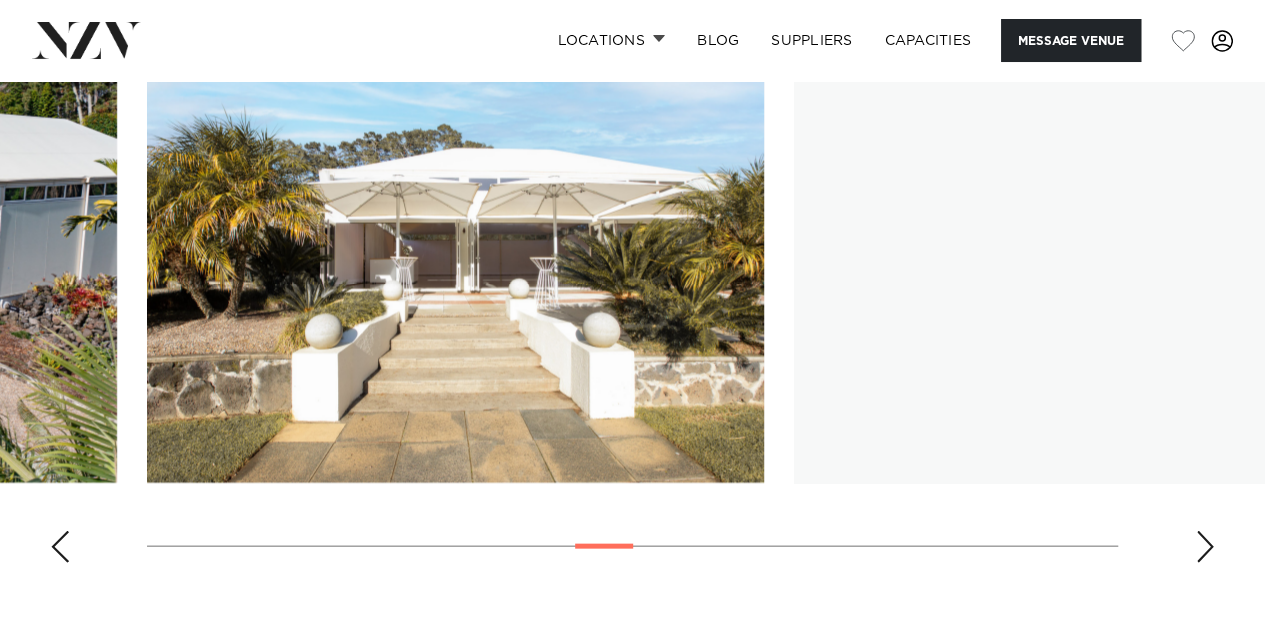 click at bounding box center (1205, 547) 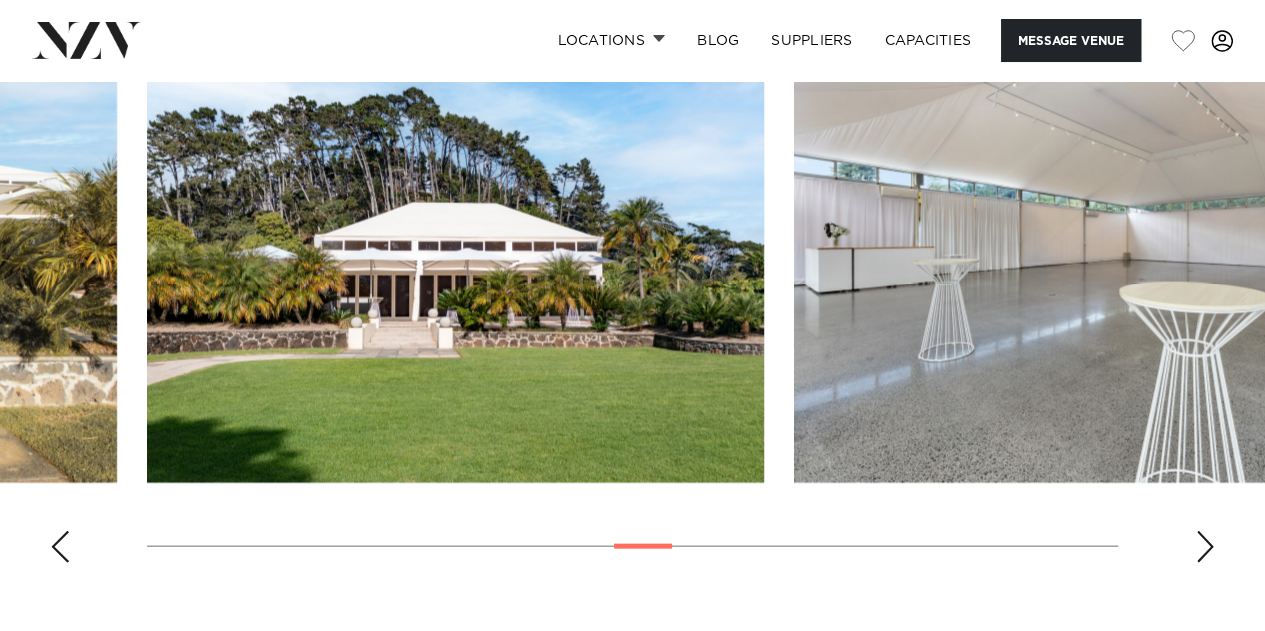 click at bounding box center (1205, 547) 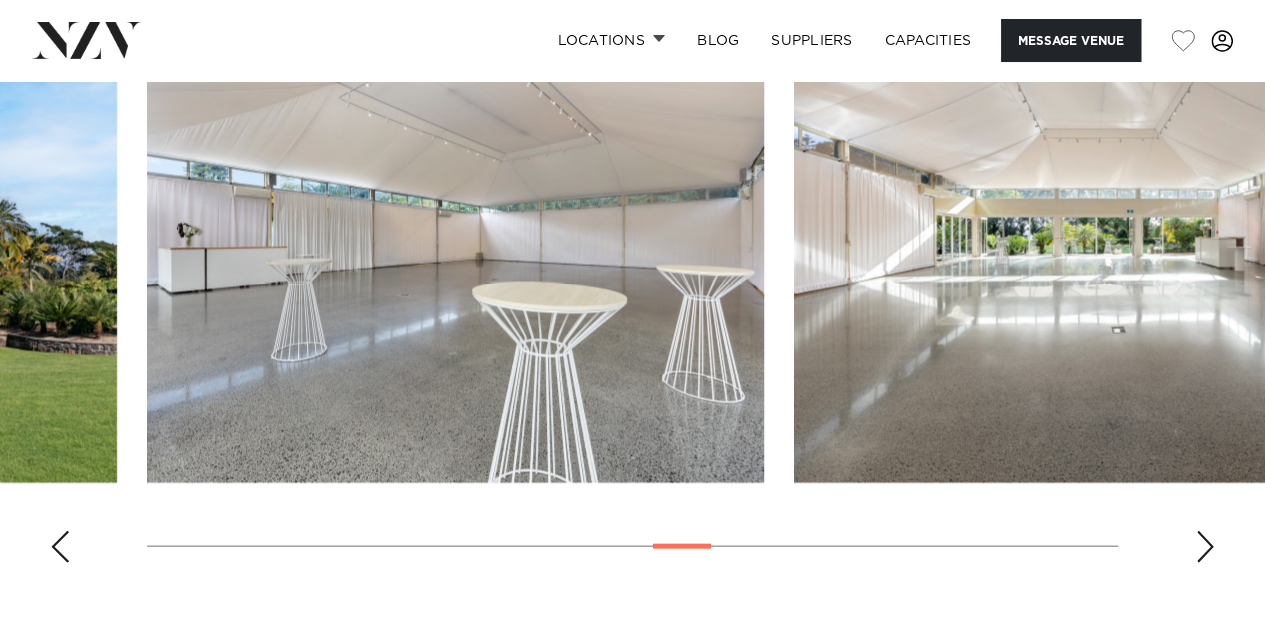 click at bounding box center [1205, 547] 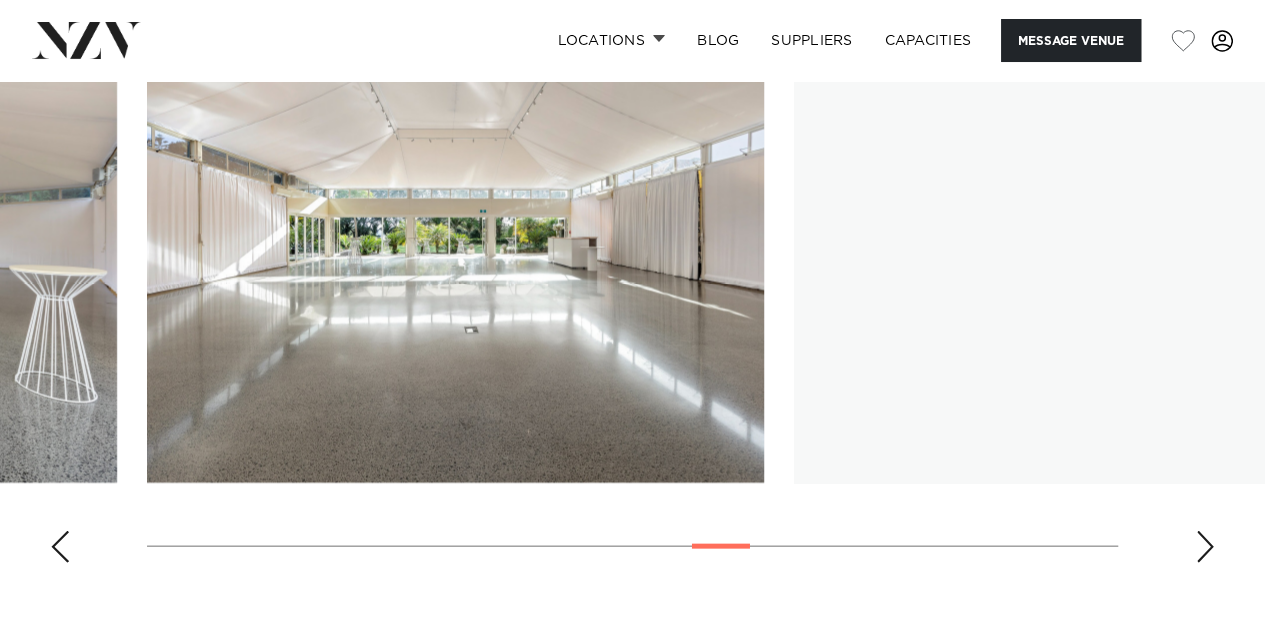 click at bounding box center (1205, 547) 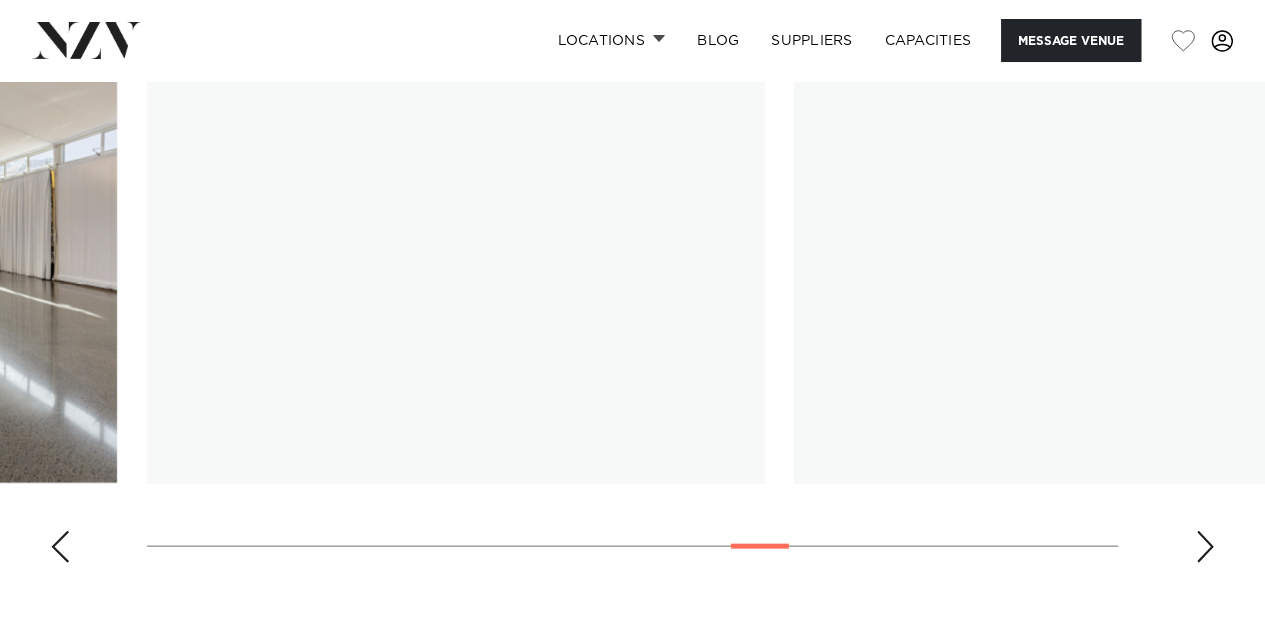 click at bounding box center (1205, 547) 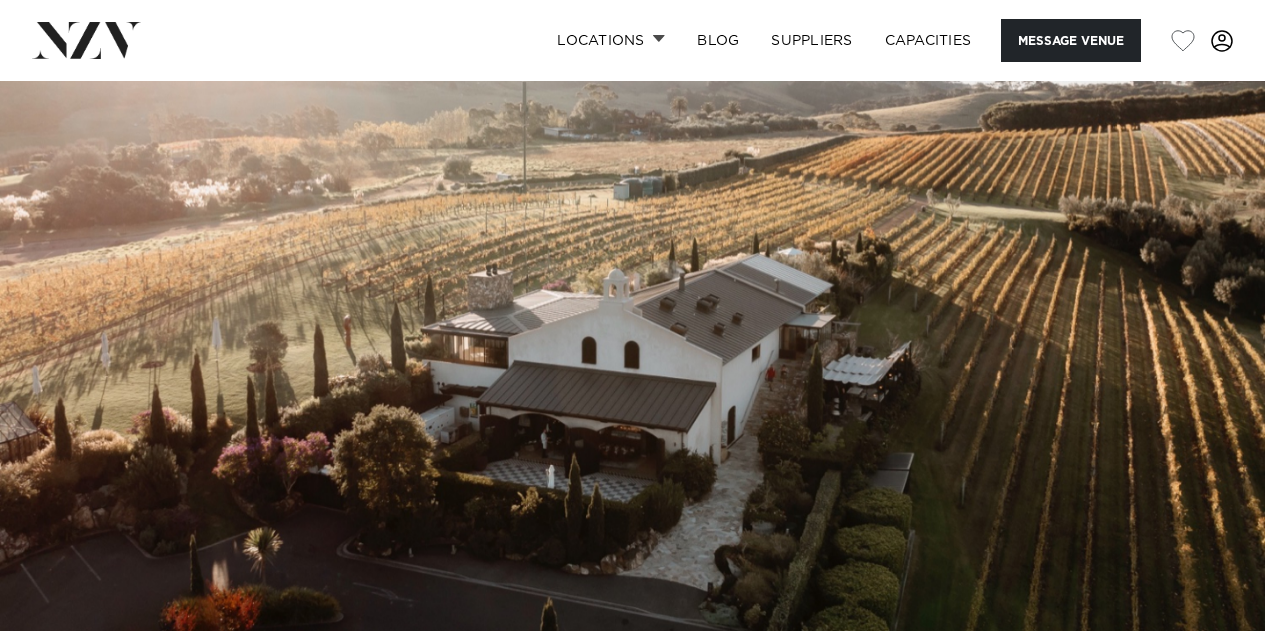 scroll, scrollTop: 0, scrollLeft: 0, axis: both 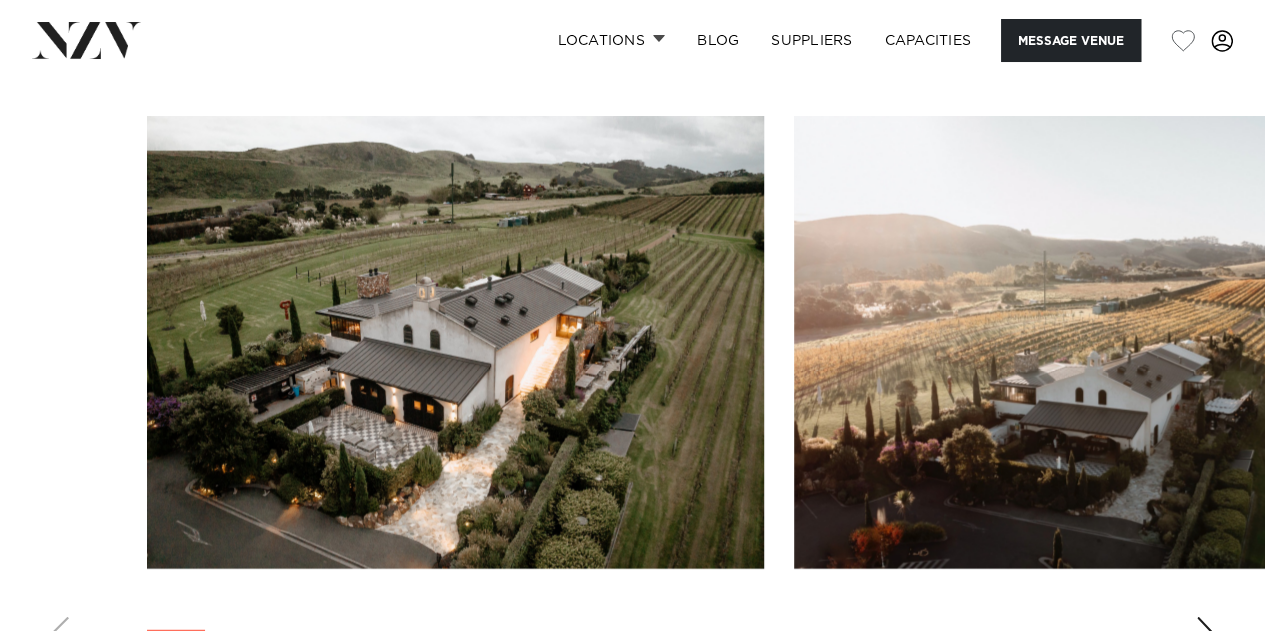 click at bounding box center (1205, 633) 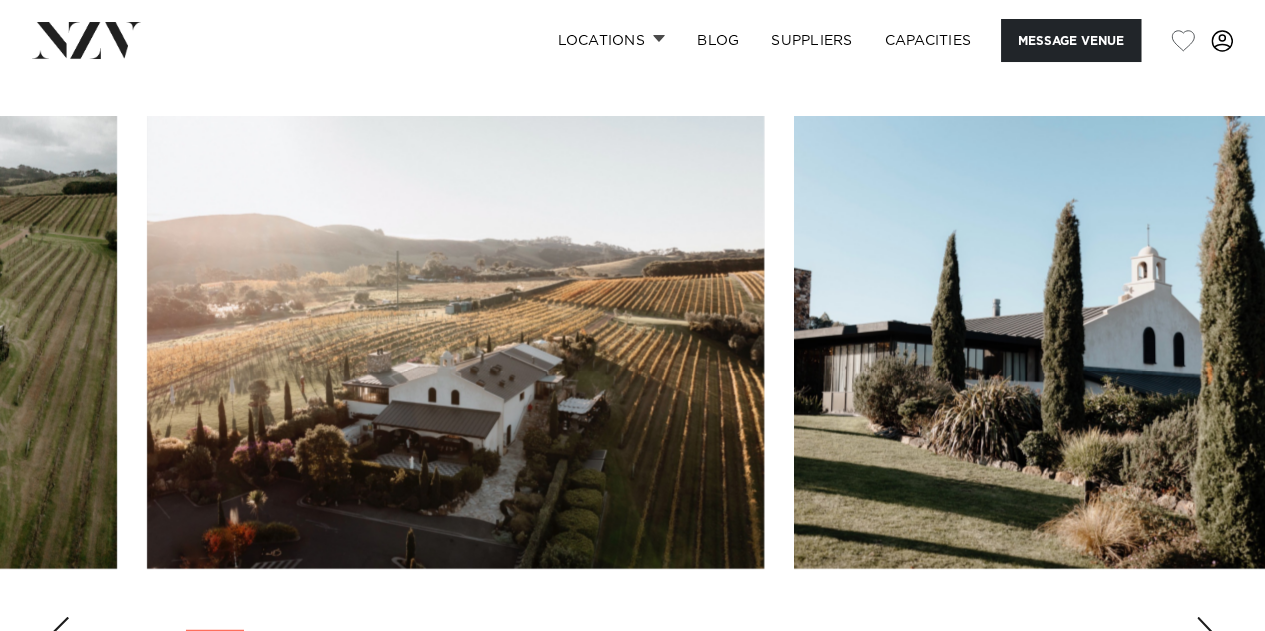 click at bounding box center [1205, 633] 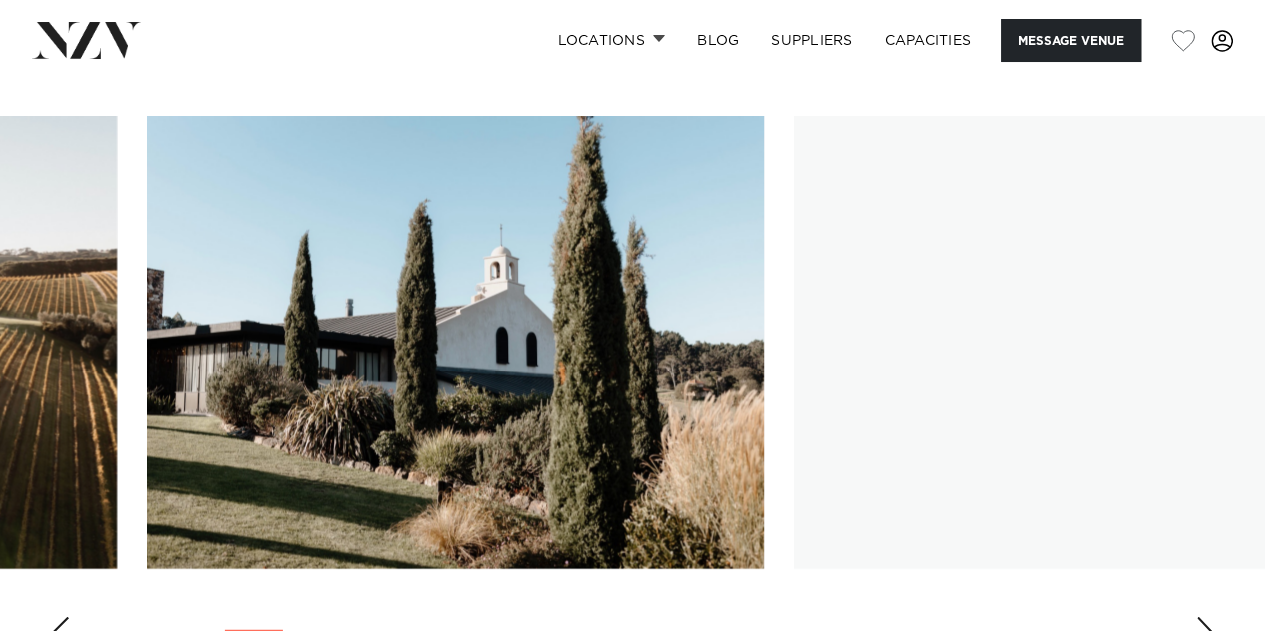 click at bounding box center (1205, 633) 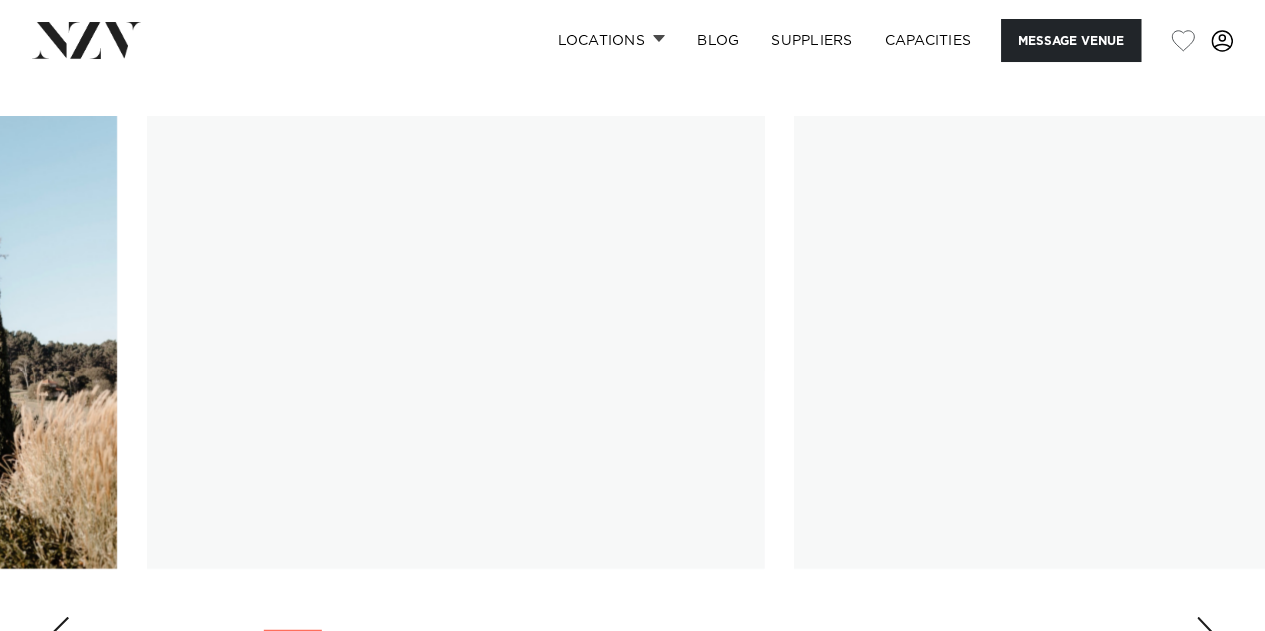 click at bounding box center [1205, 633] 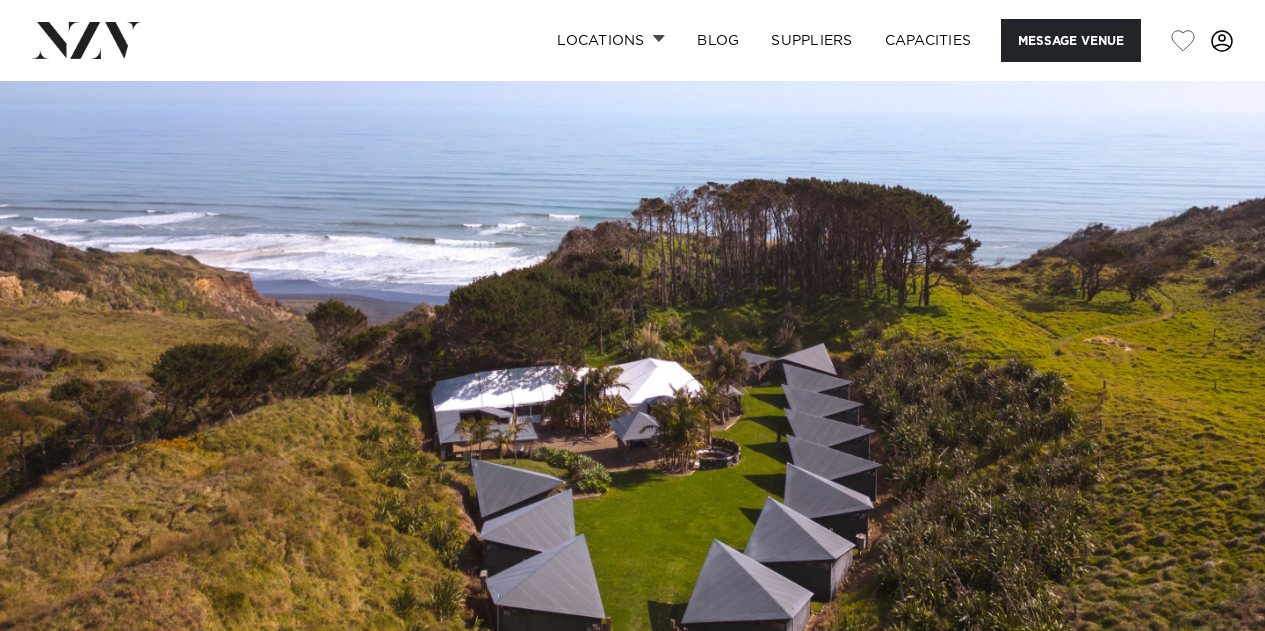 scroll, scrollTop: 0, scrollLeft: 0, axis: both 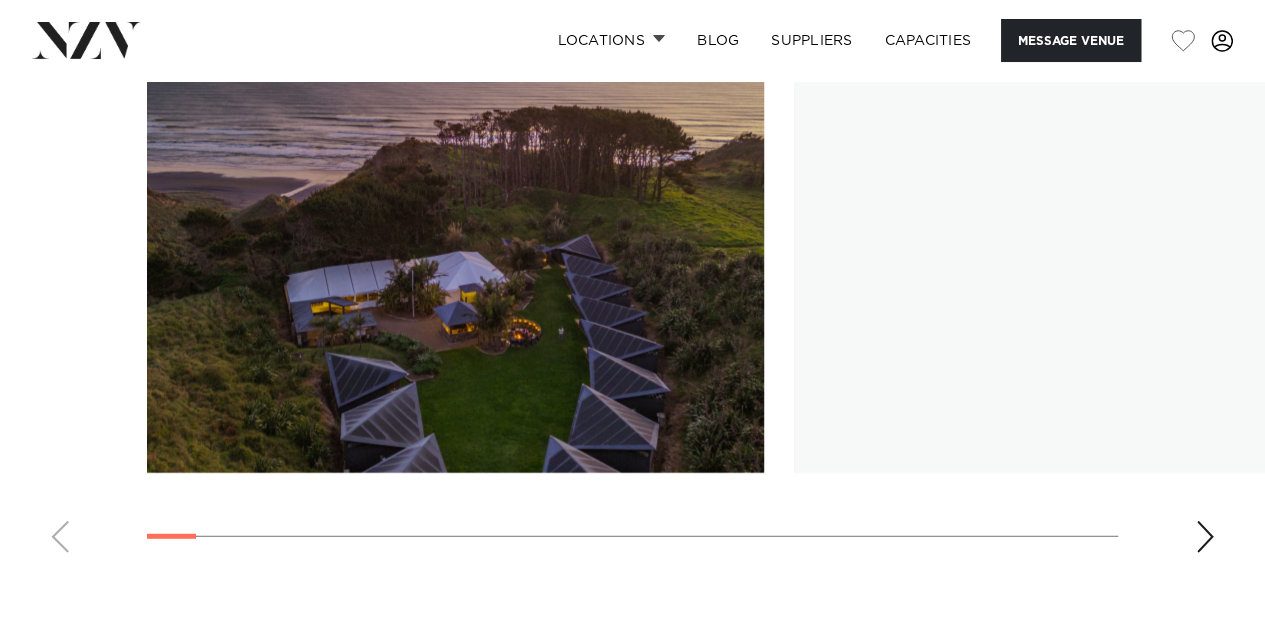 click at bounding box center (1205, 537) 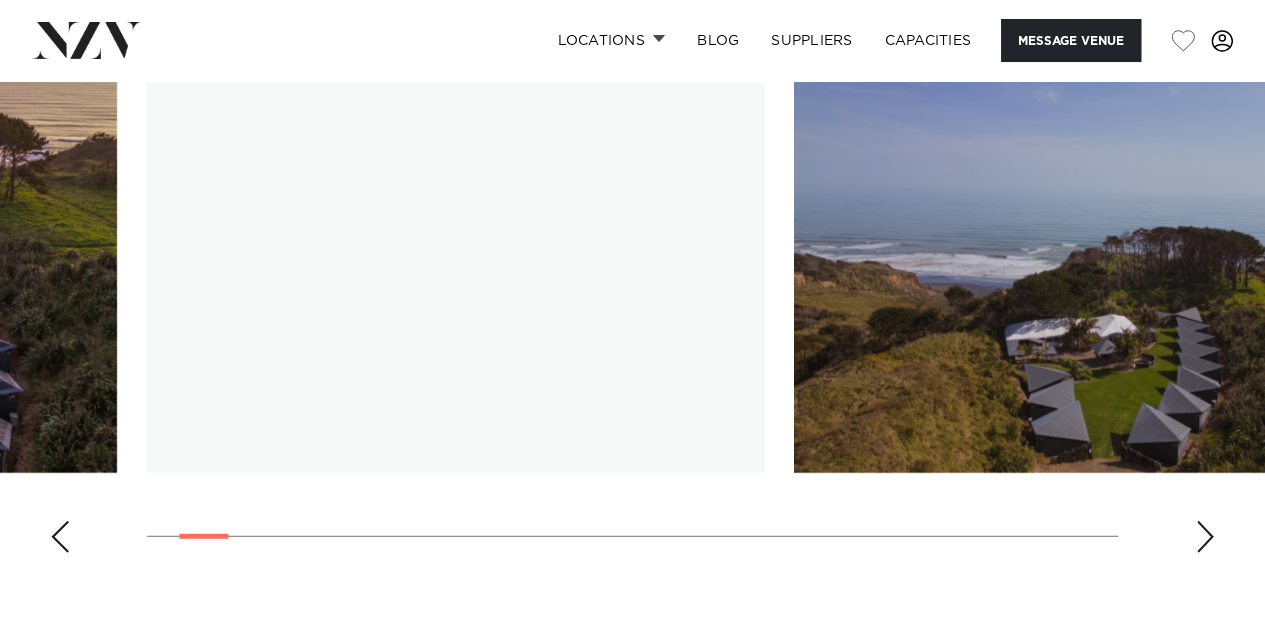 click at bounding box center (1205, 537) 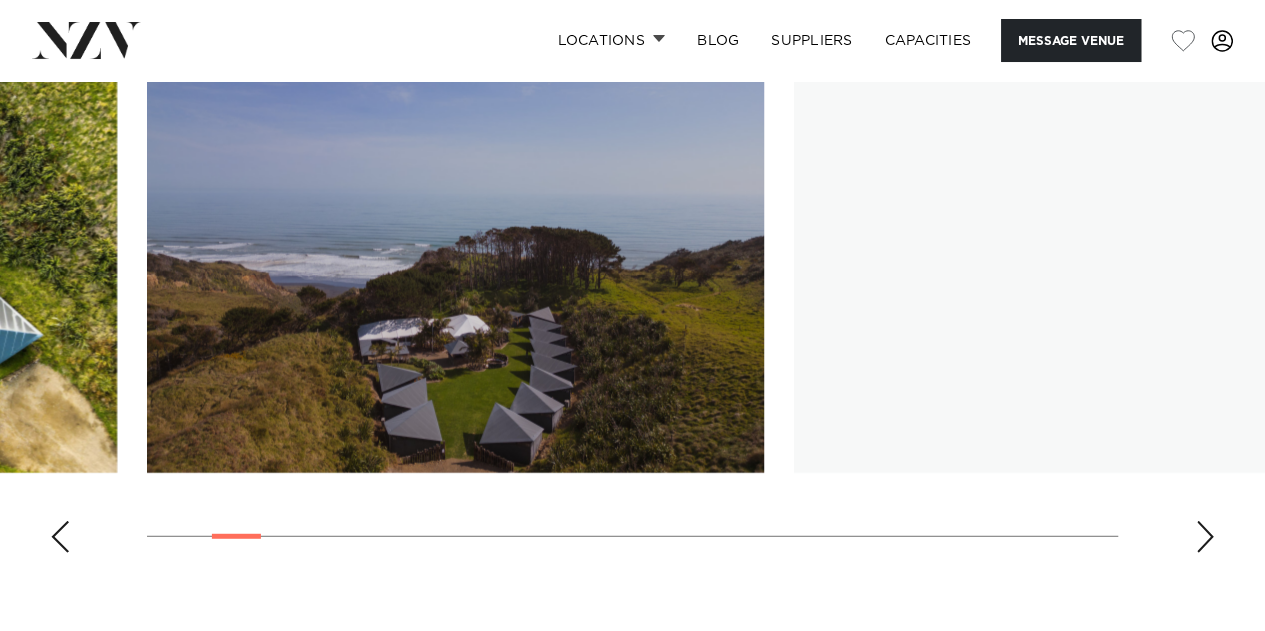 click at bounding box center (1205, 537) 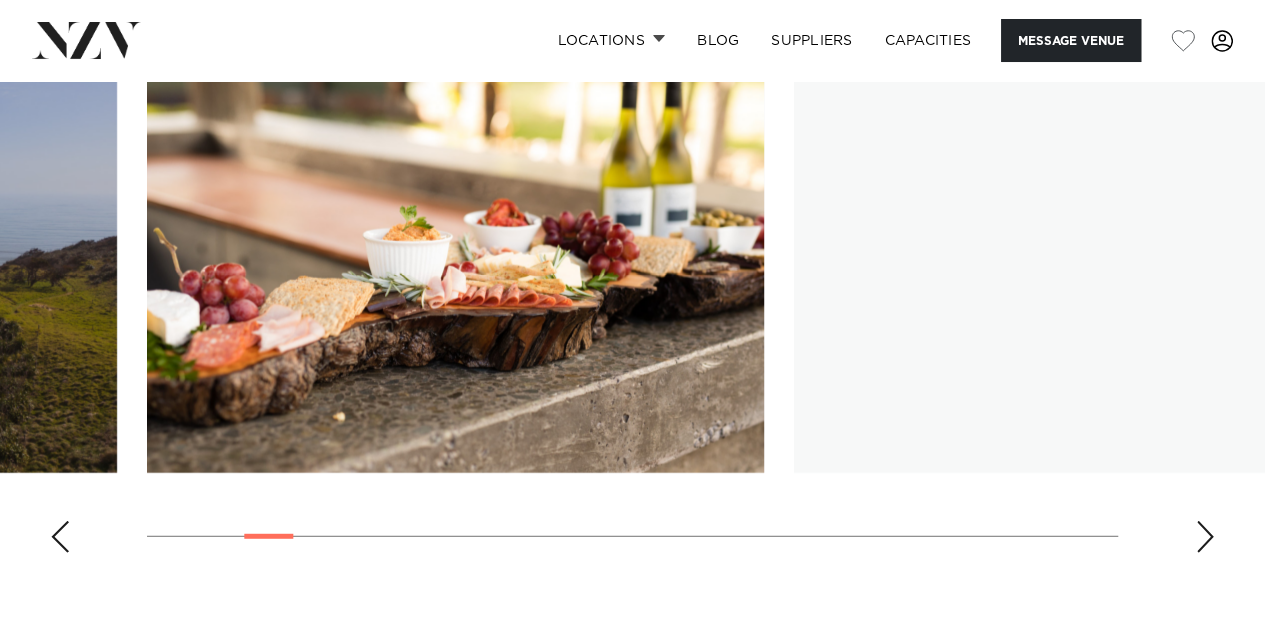 click at bounding box center (1205, 537) 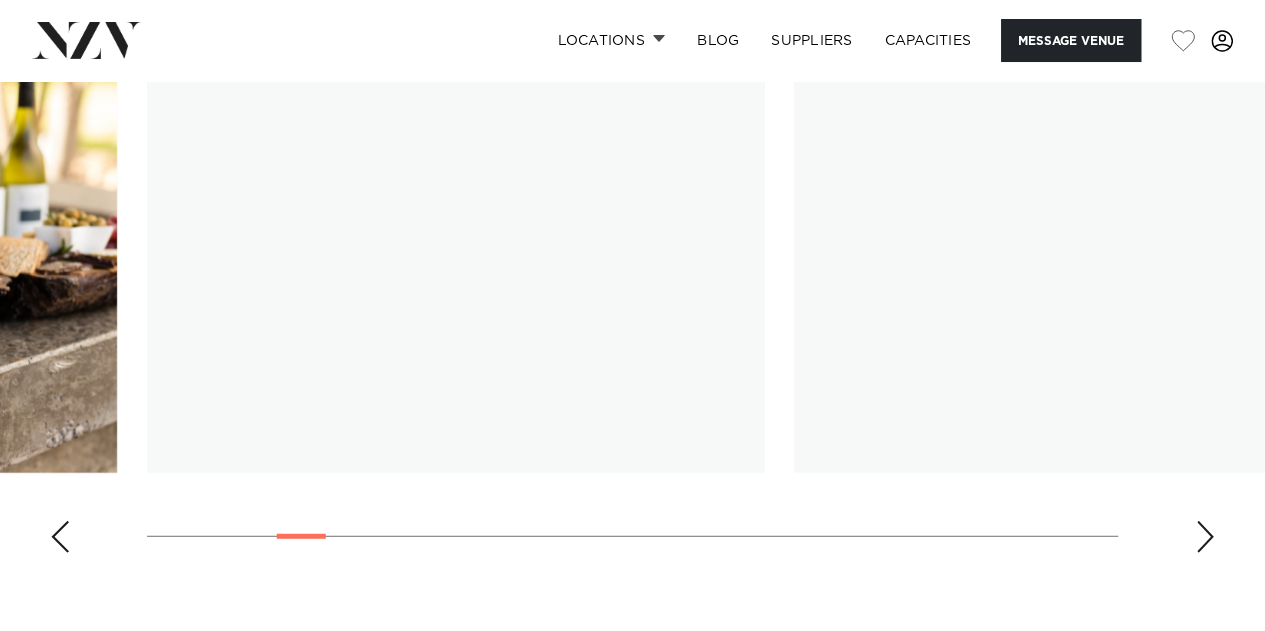 click at bounding box center [1205, 537] 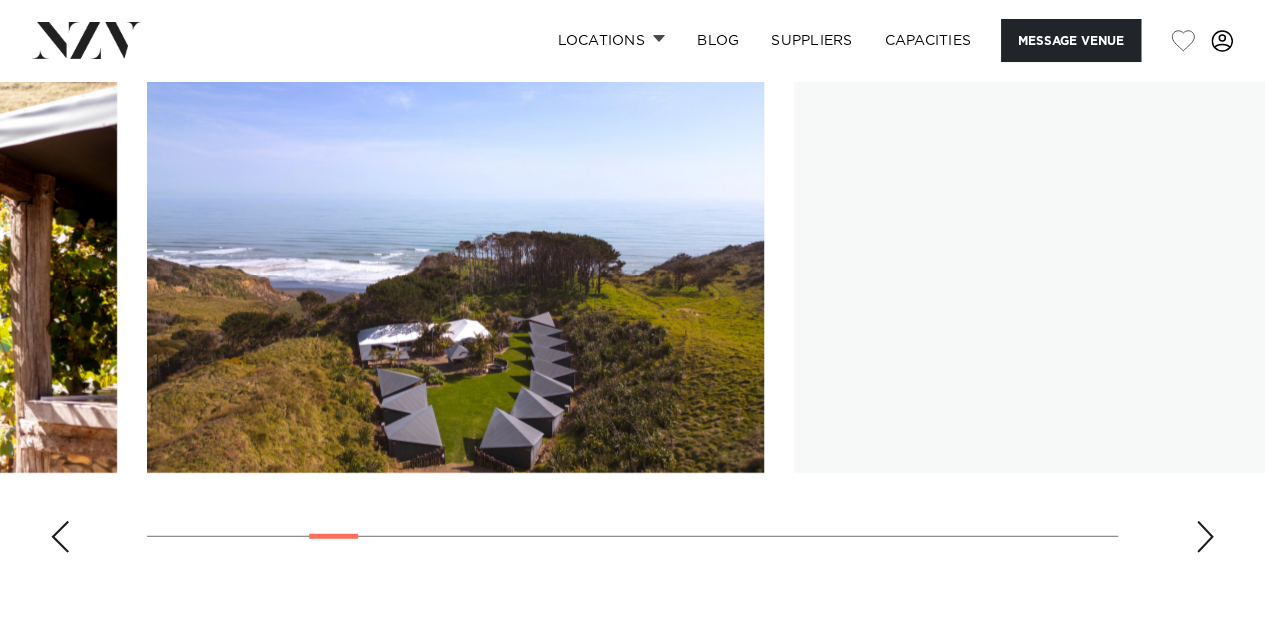 click at bounding box center (1205, 537) 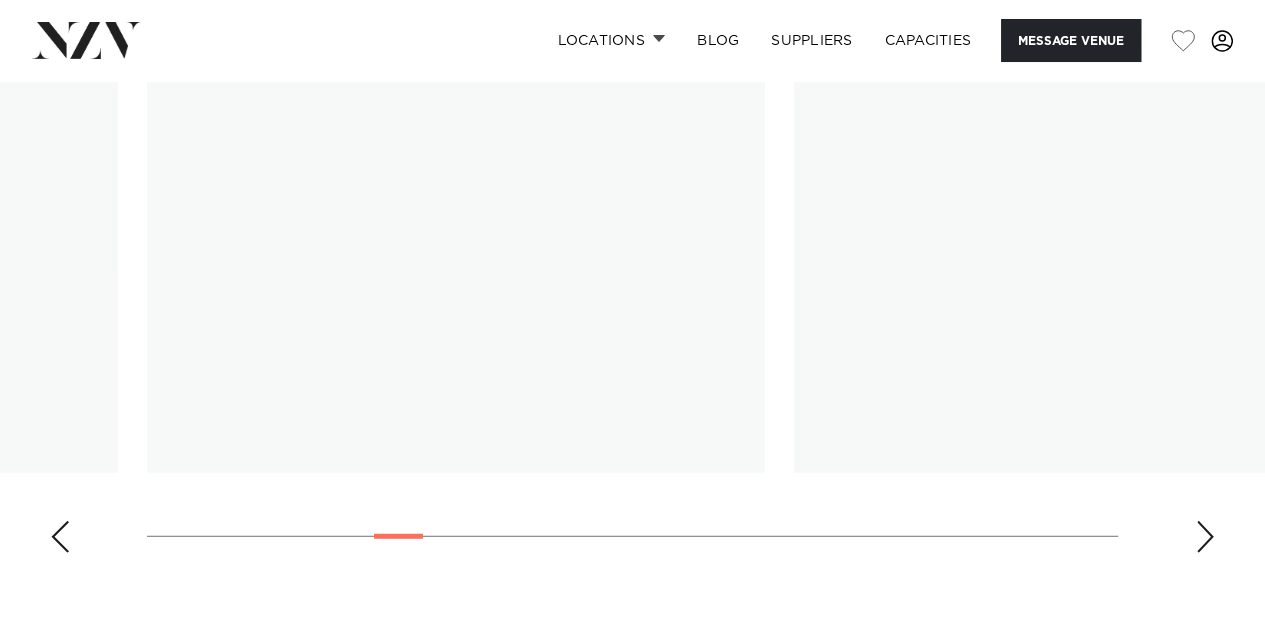 click at bounding box center (1205, 537) 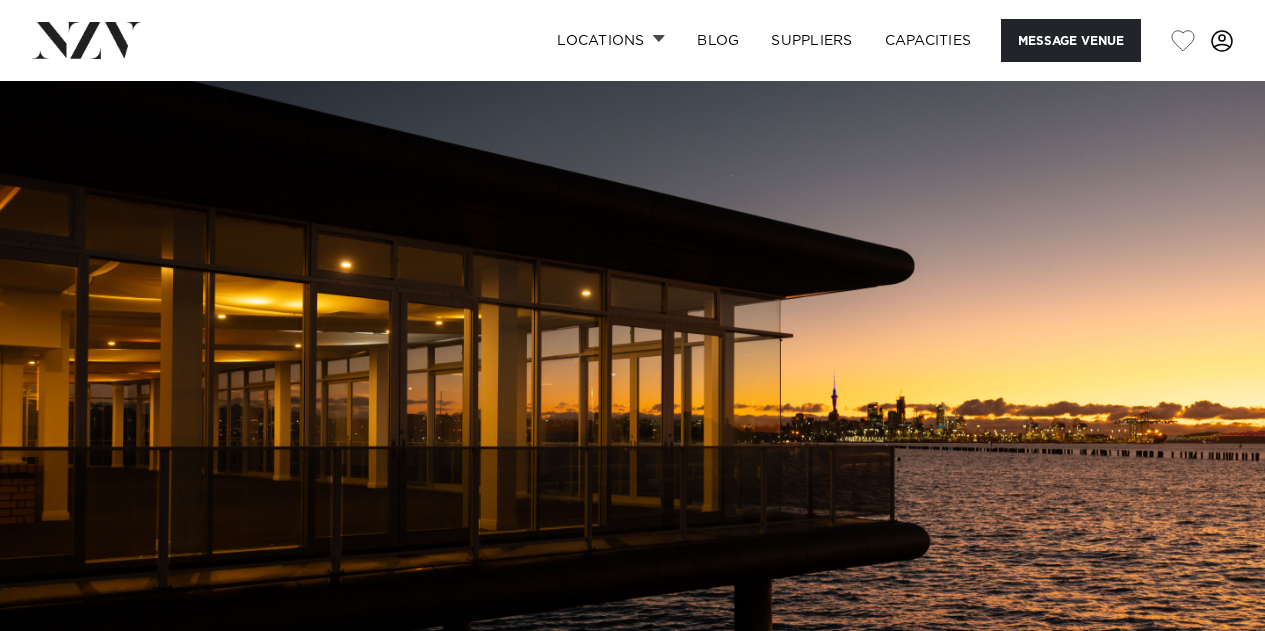 scroll, scrollTop: 0, scrollLeft: 0, axis: both 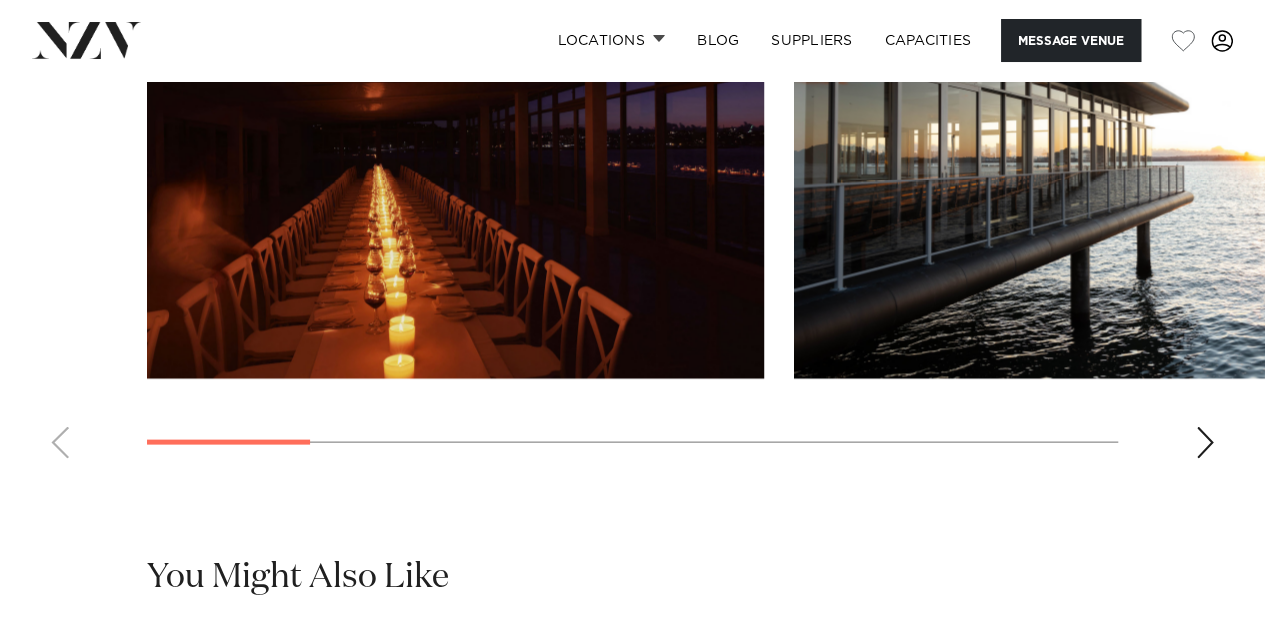 click at bounding box center (1205, 443) 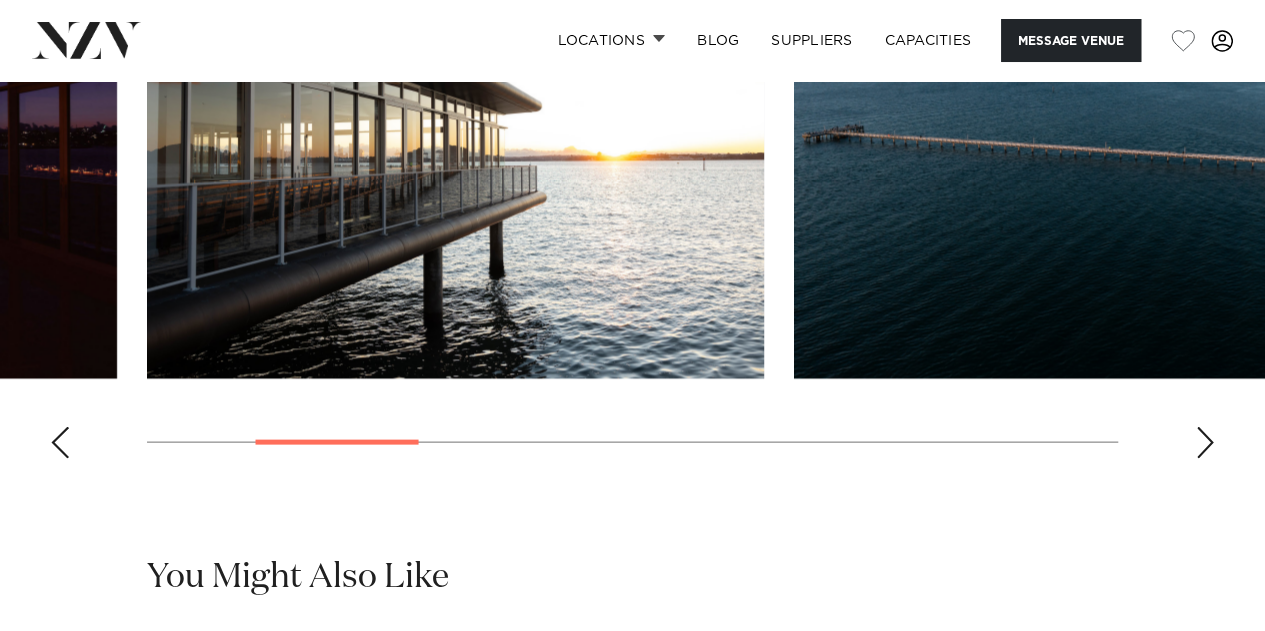 click at bounding box center [1205, 443] 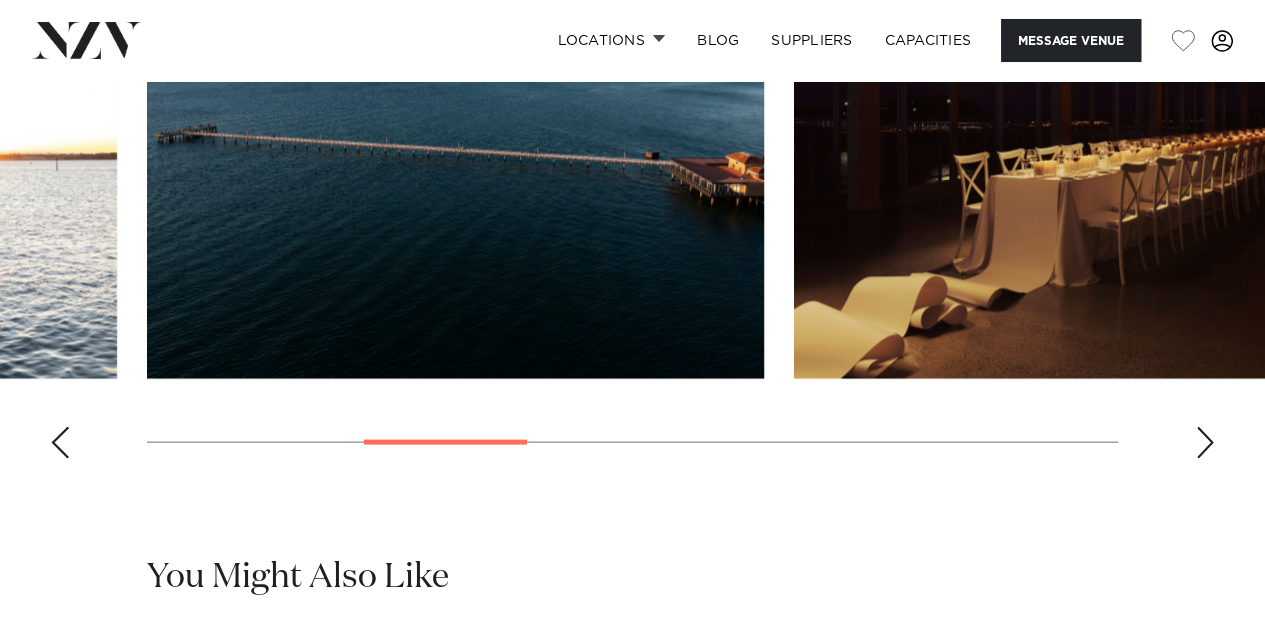 click at bounding box center (1205, 443) 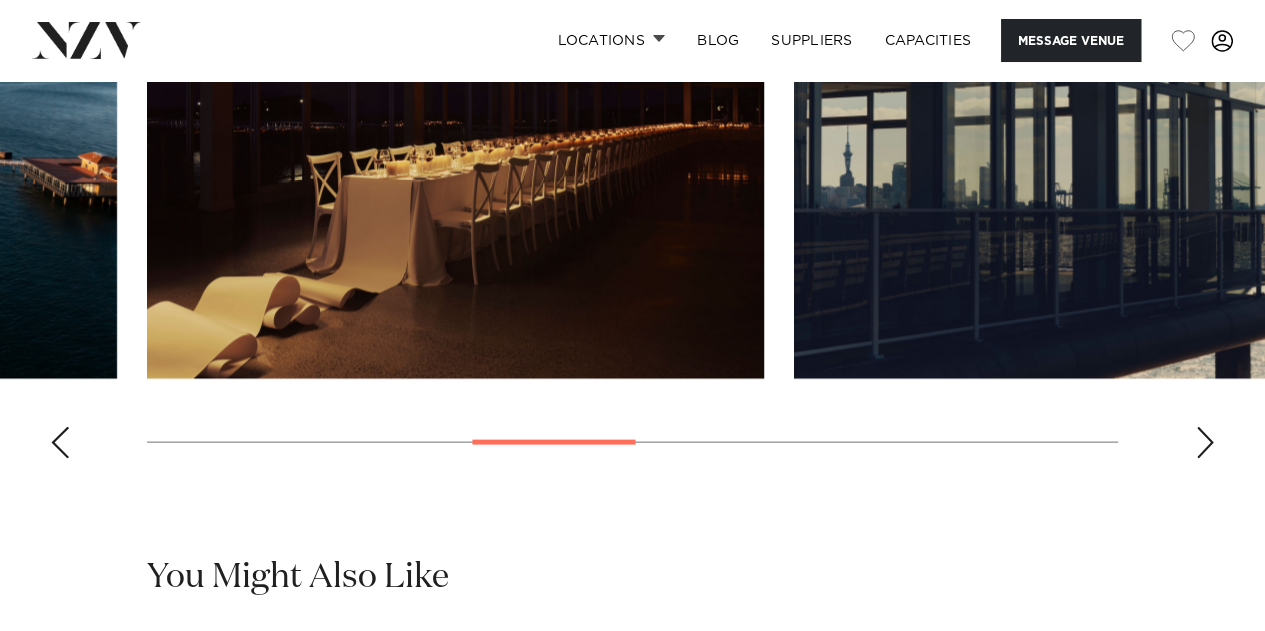 click at bounding box center (1205, 443) 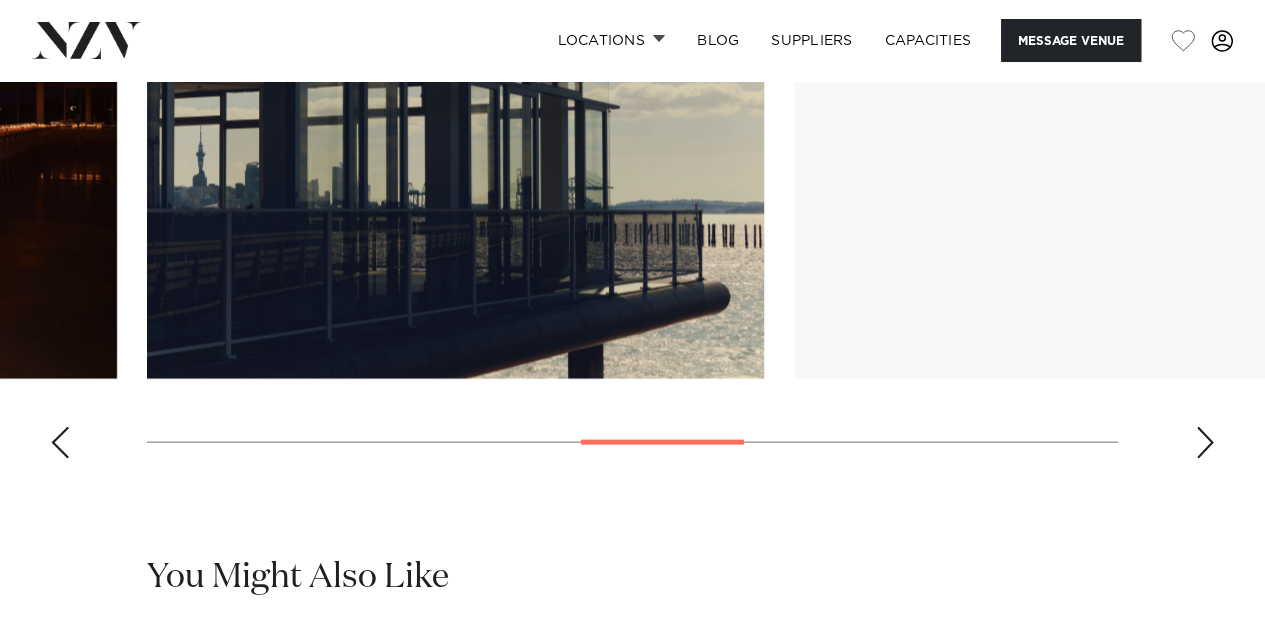 click at bounding box center (1205, 443) 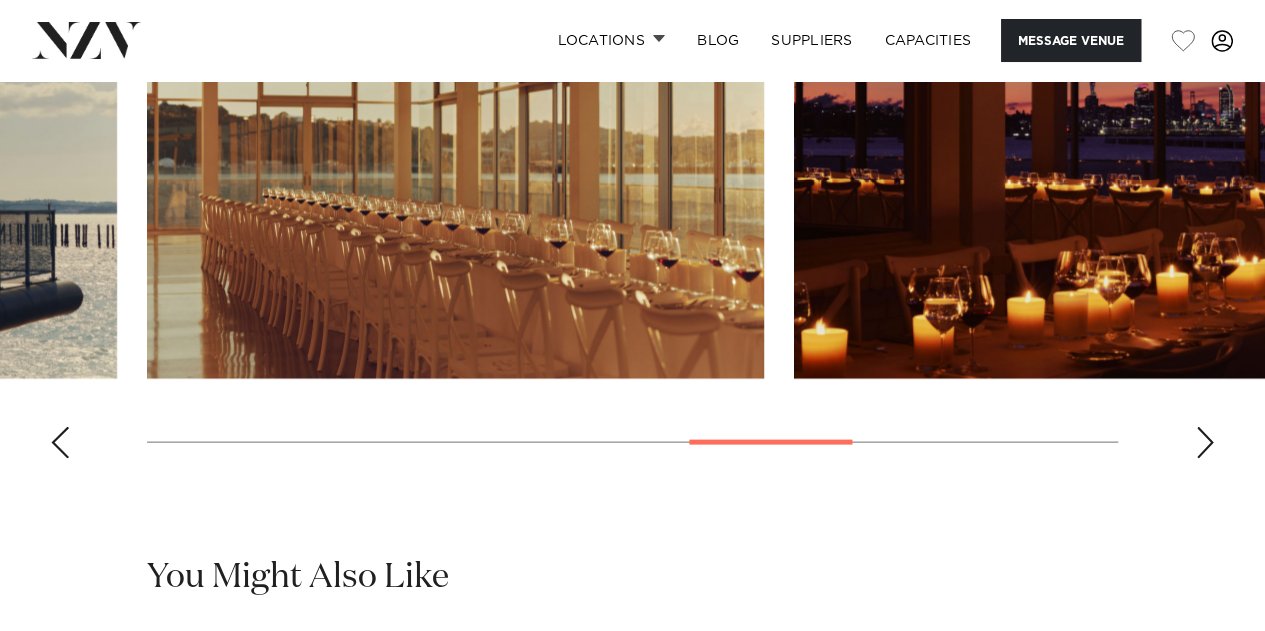 click at bounding box center (1205, 443) 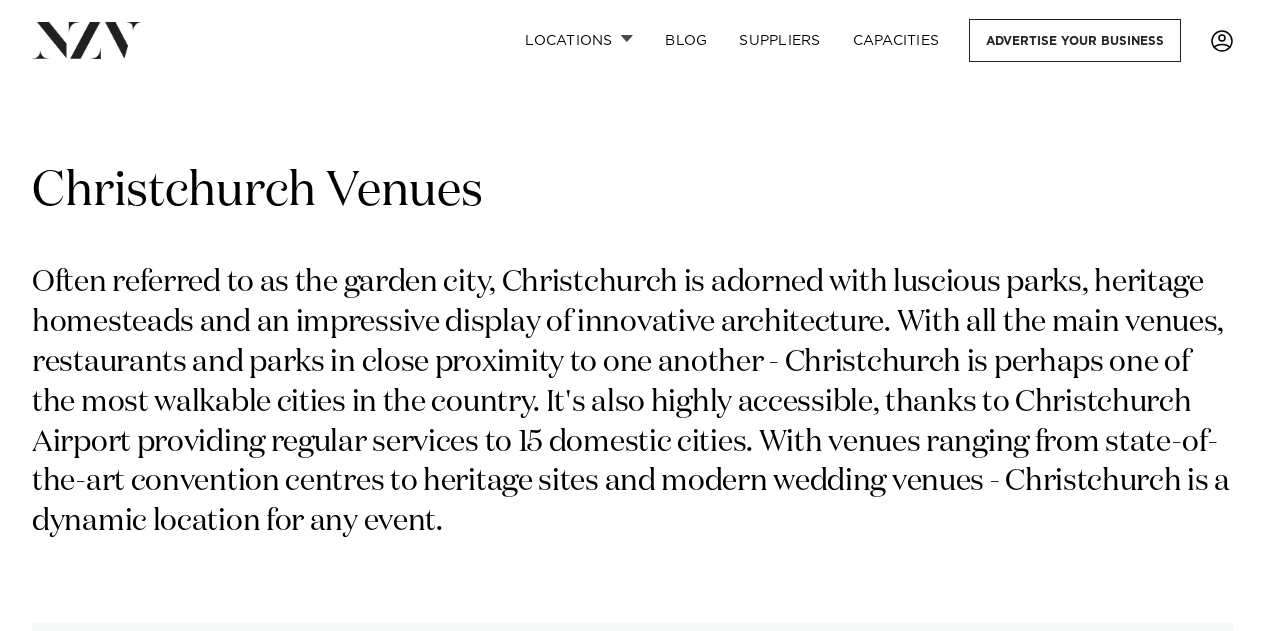scroll, scrollTop: 0, scrollLeft: 0, axis: both 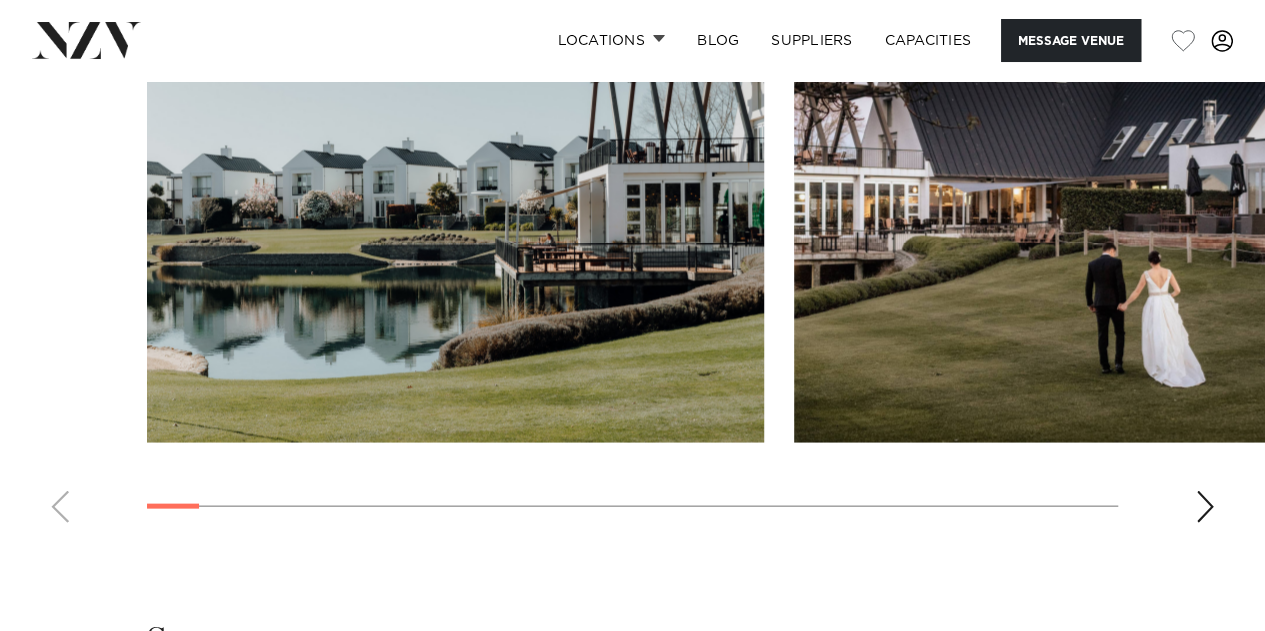 click at bounding box center [1205, 507] 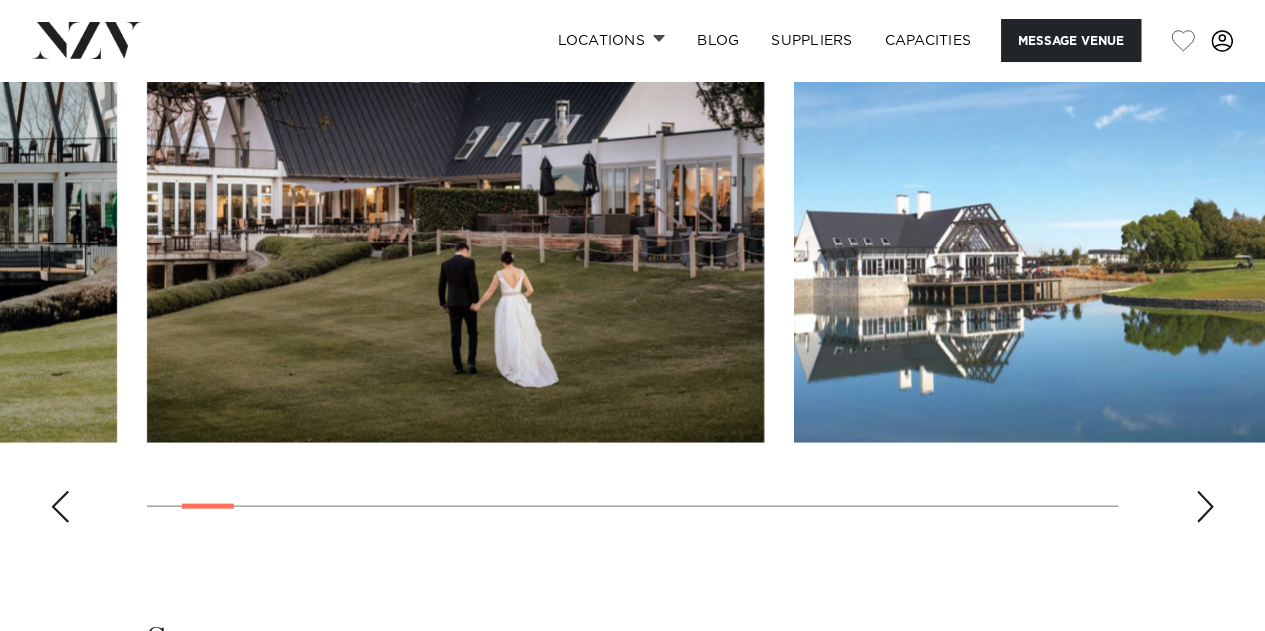 click at bounding box center (1205, 507) 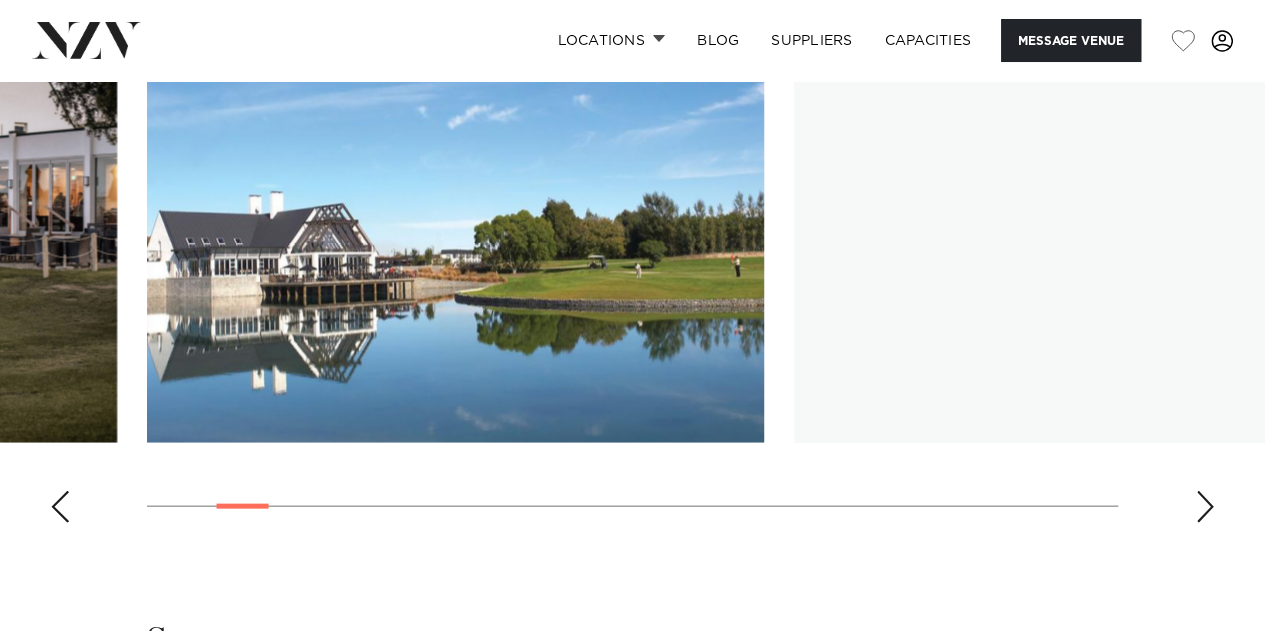 click at bounding box center (1205, 507) 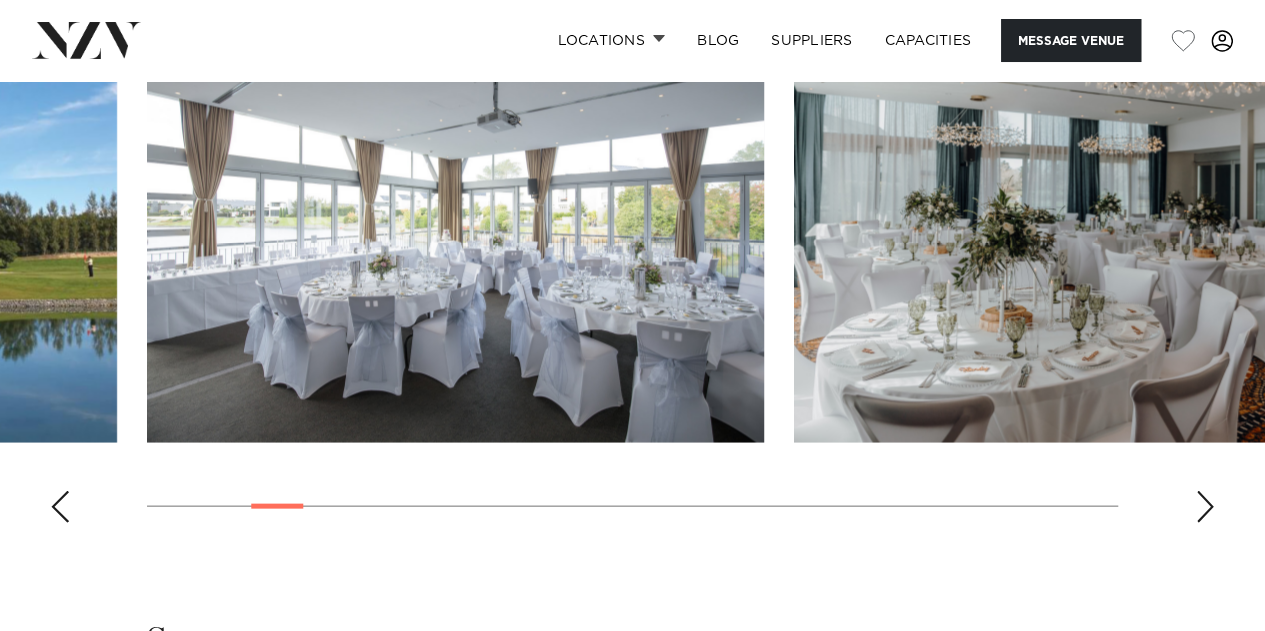 click at bounding box center (1205, 507) 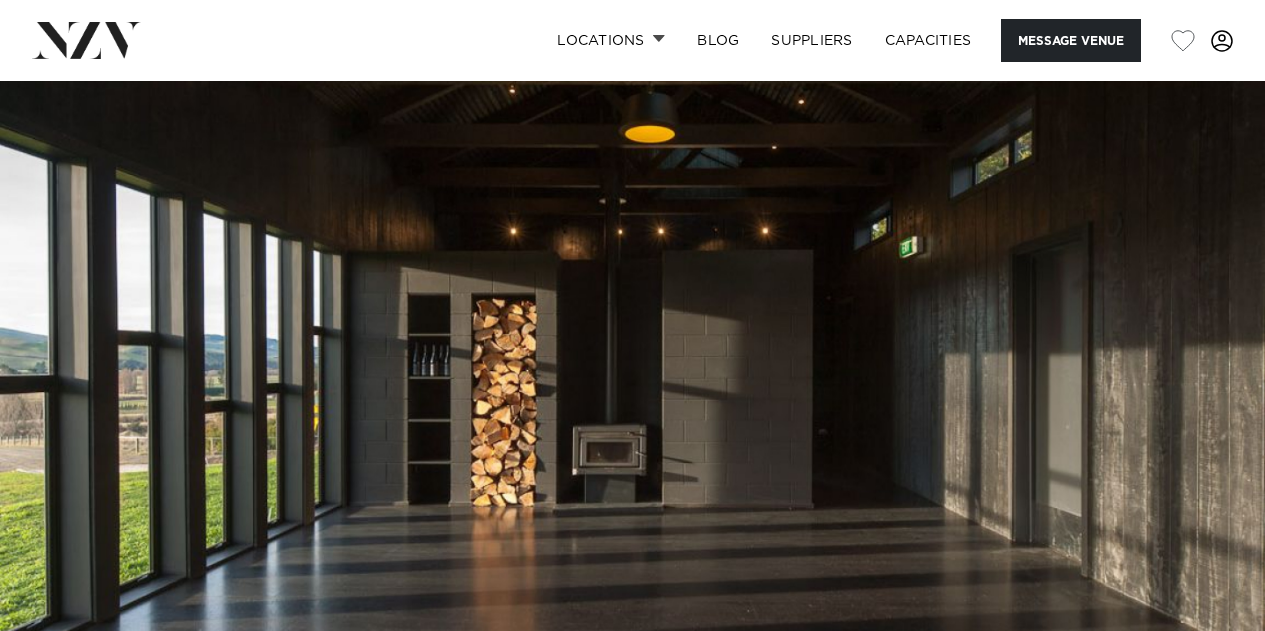 scroll, scrollTop: 0, scrollLeft: 0, axis: both 